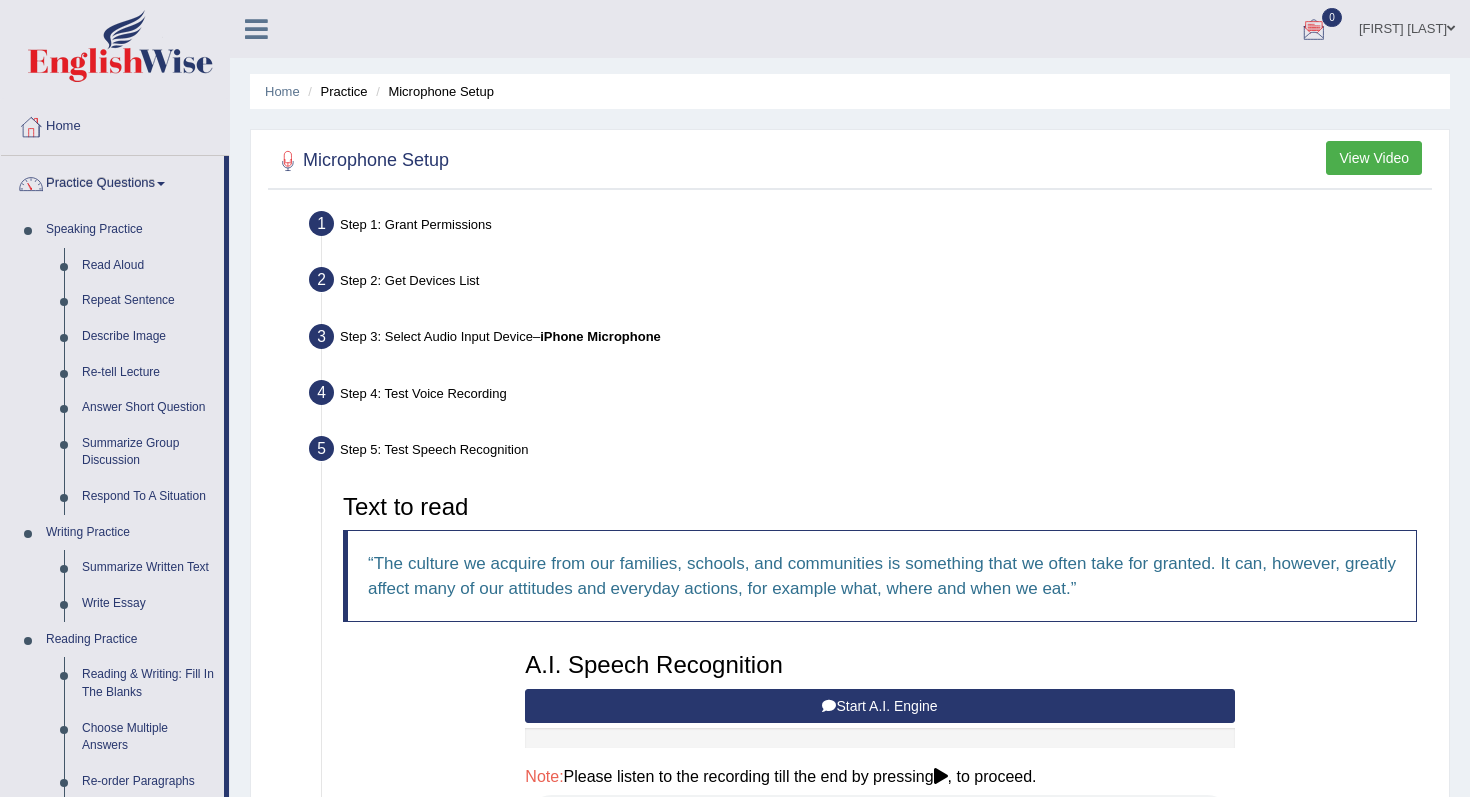 scroll, scrollTop: 108, scrollLeft: 0, axis: vertical 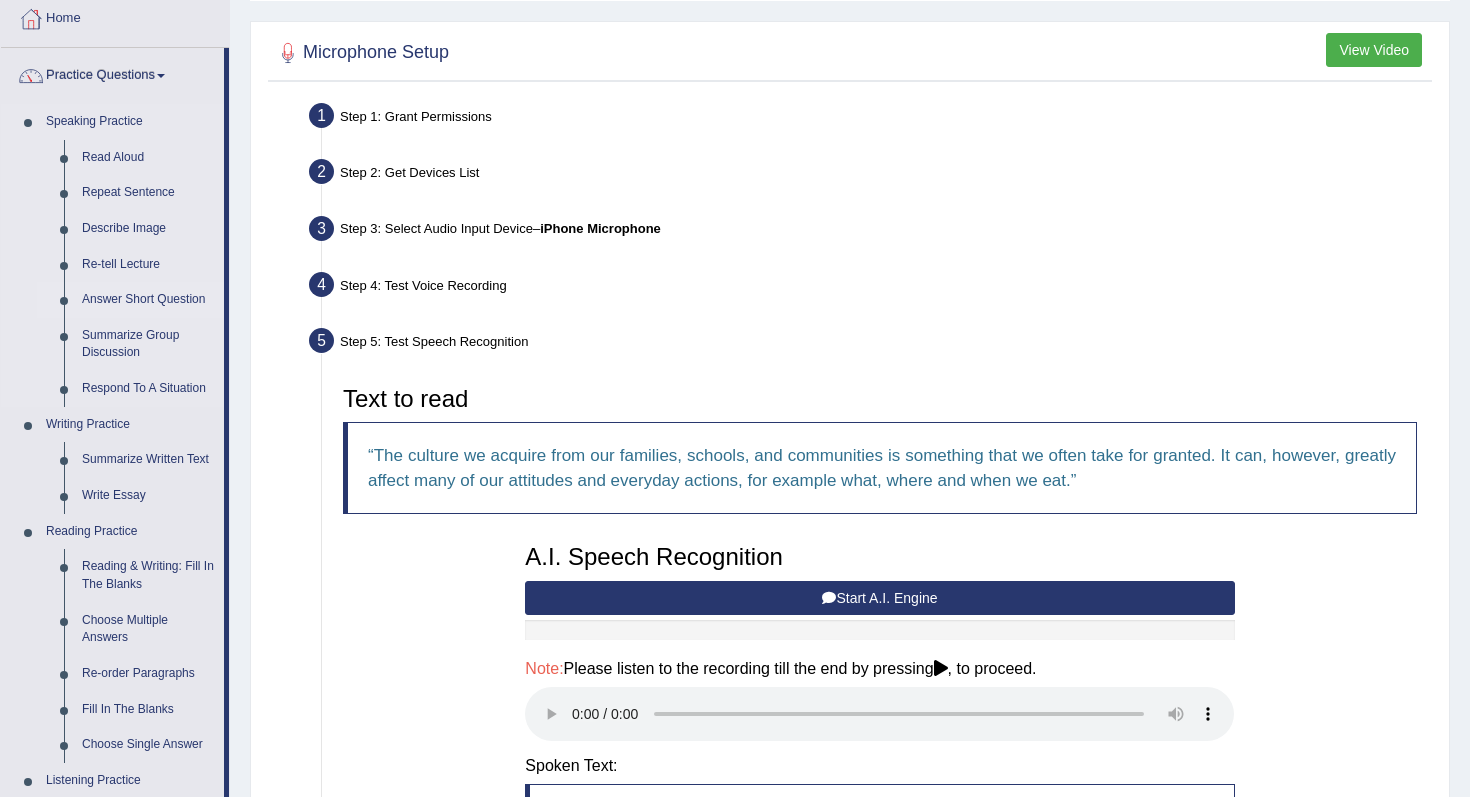 click on "Answer Short Question" at bounding box center (148, 300) 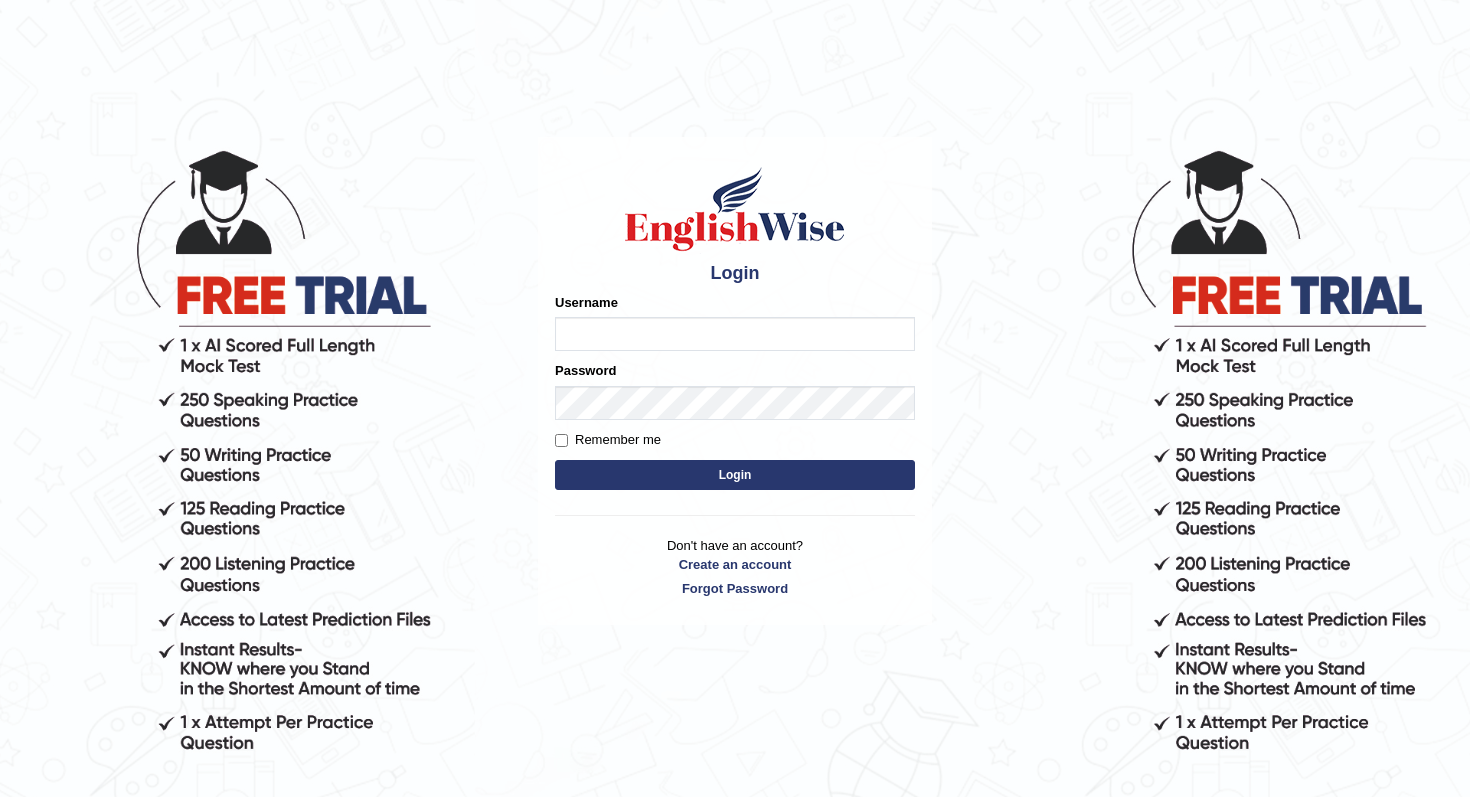 scroll, scrollTop: 0, scrollLeft: 0, axis: both 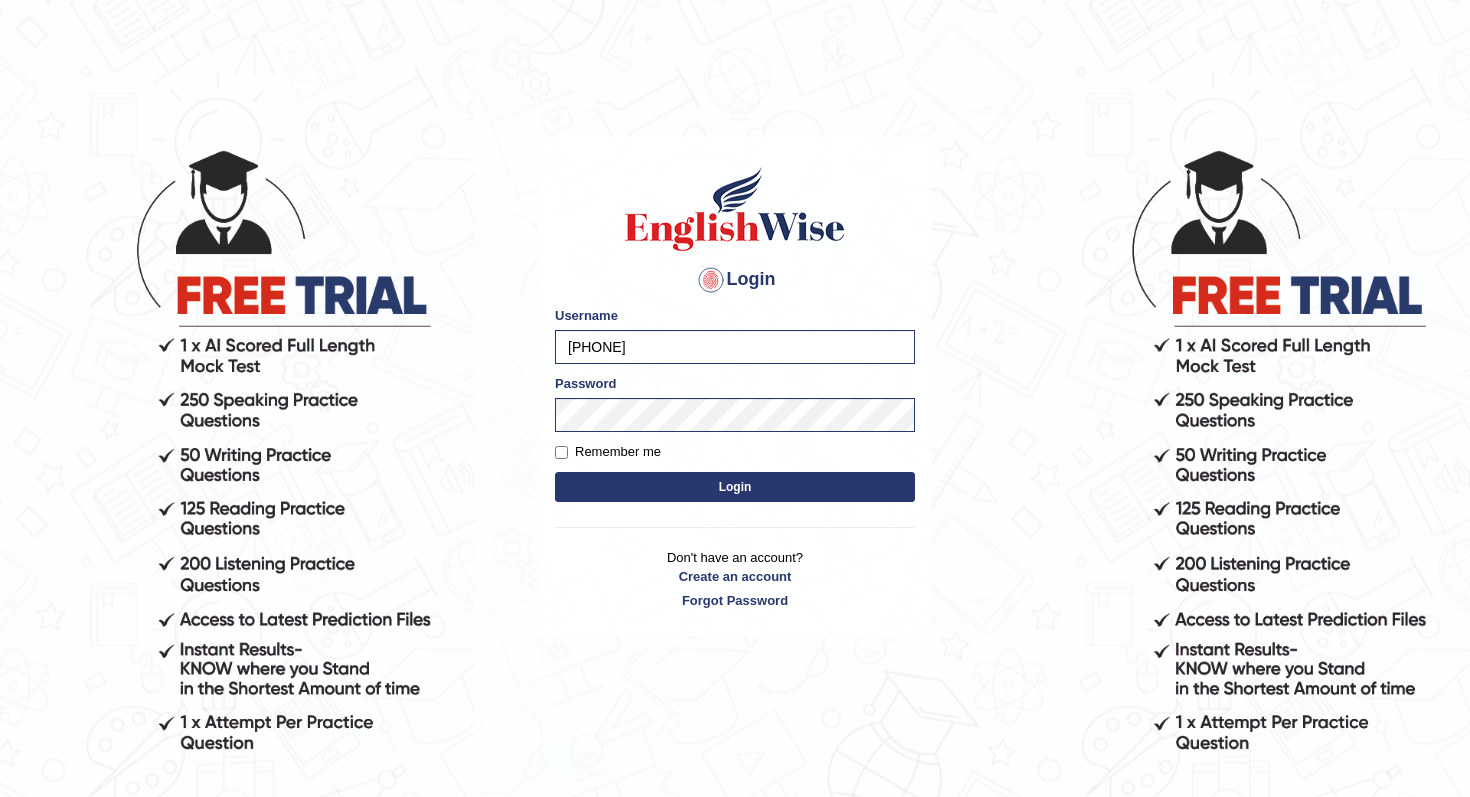 click on "Login" at bounding box center [735, 487] 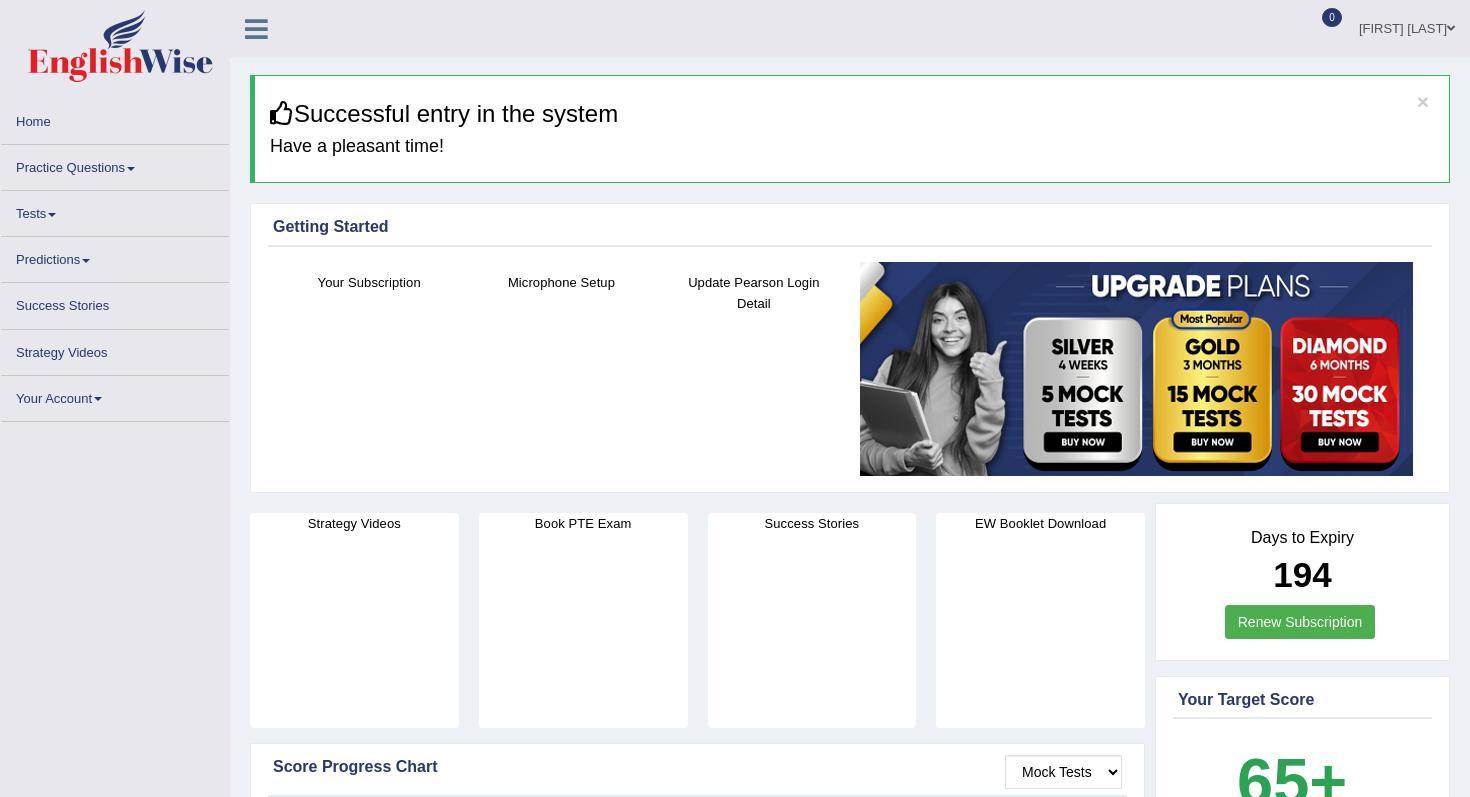 scroll, scrollTop: 0, scrollLeft: 0, axis: both 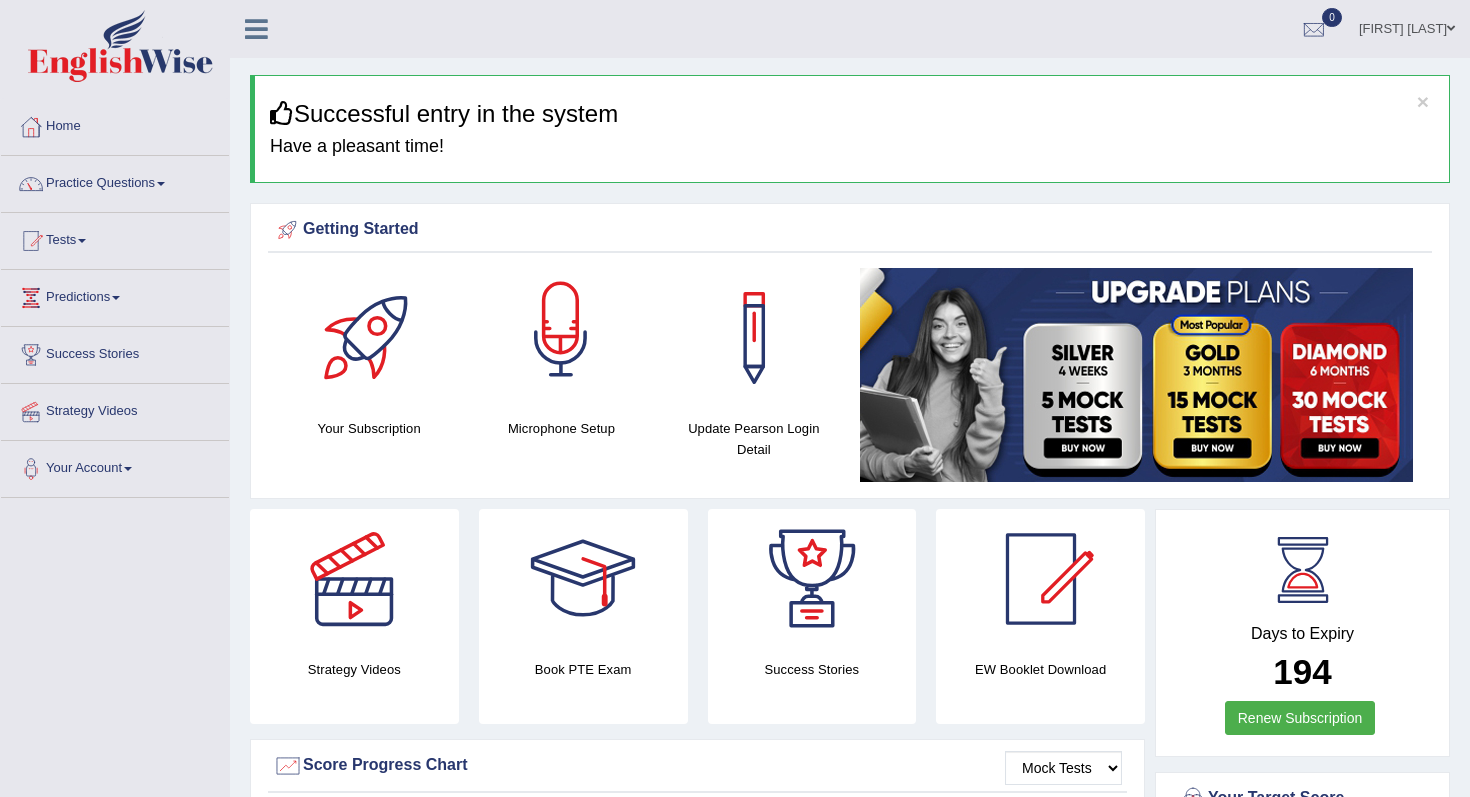 click at bounding box center [561, 338] 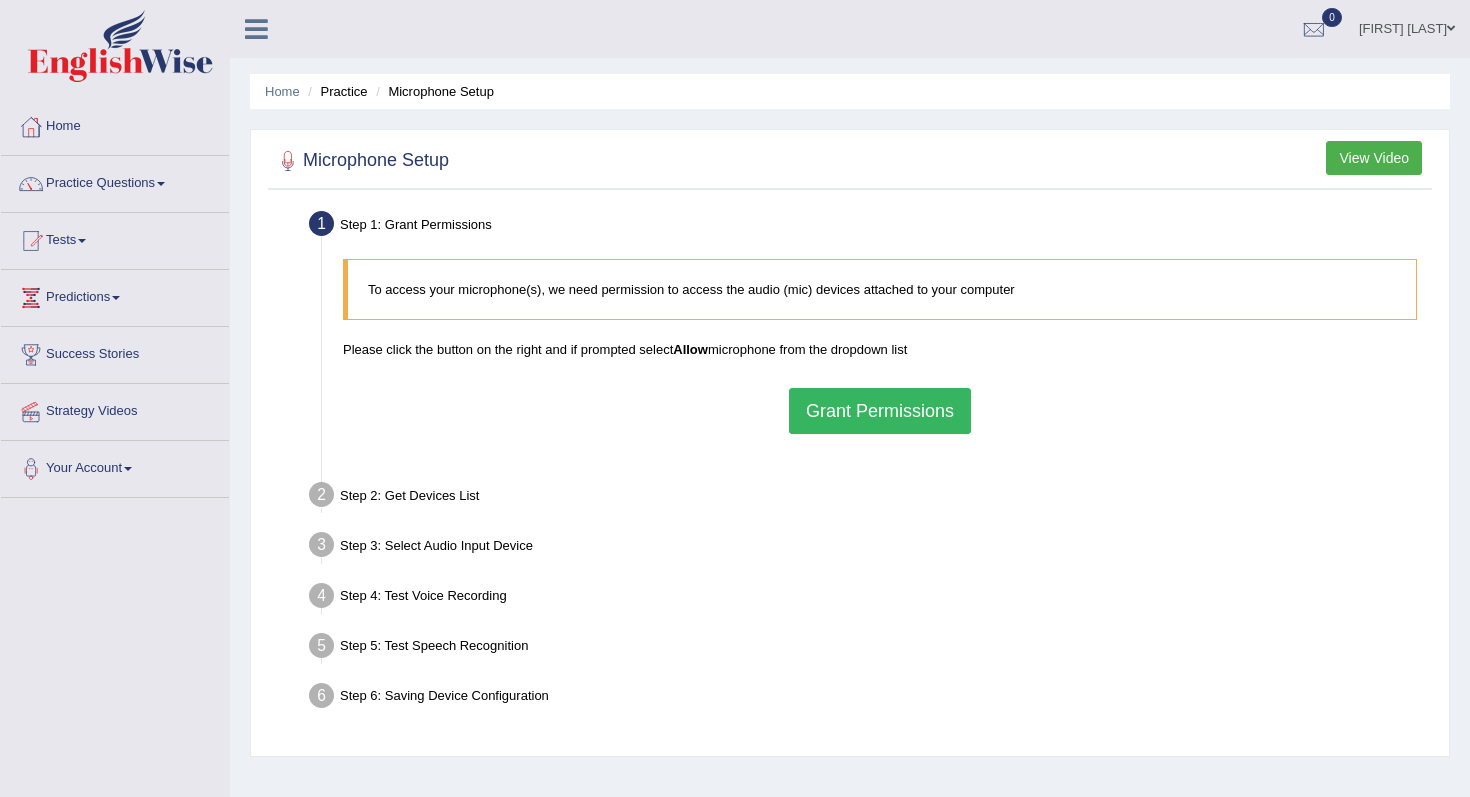 scroll, scrollTop: 0, scrollLeft: 0, axis: both 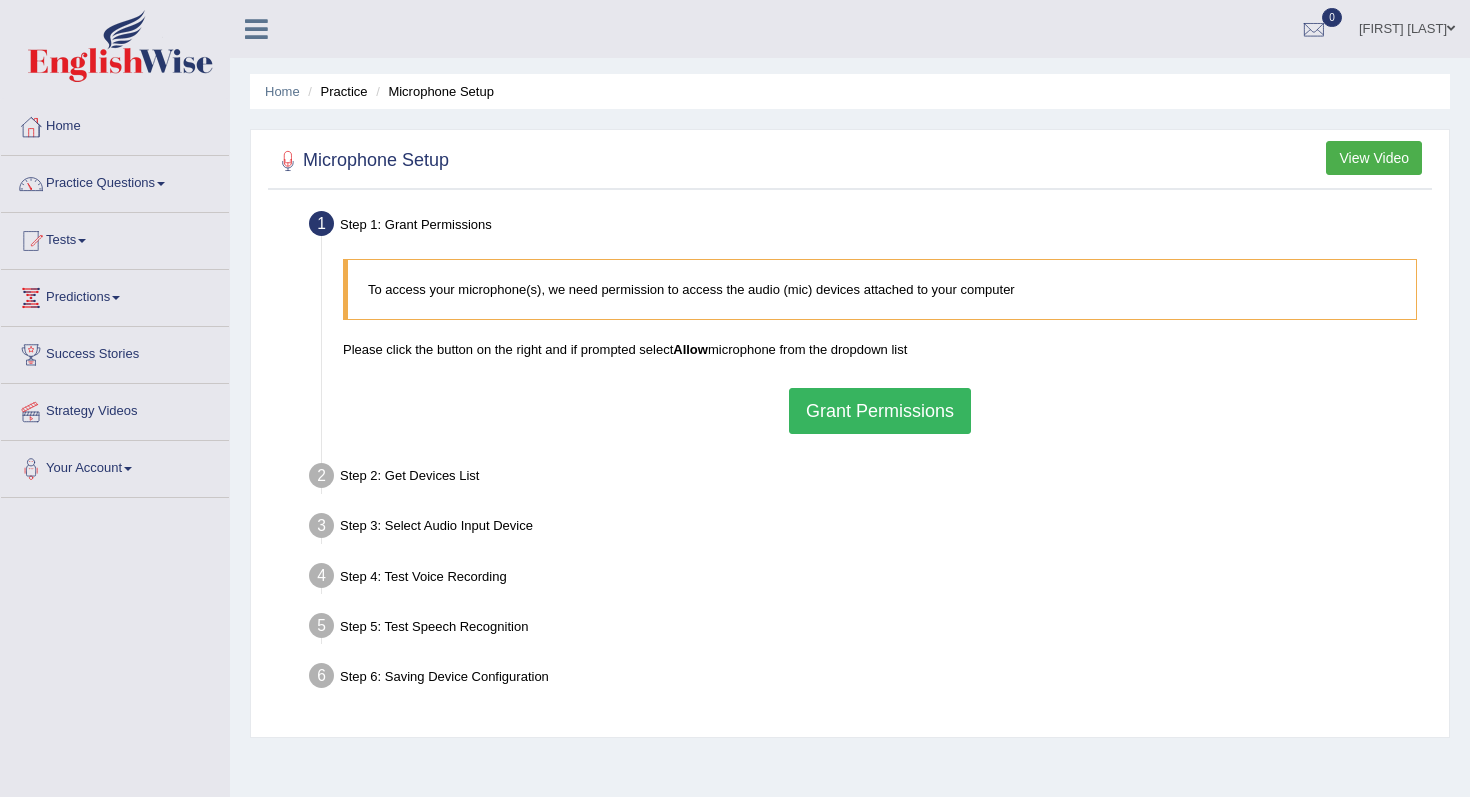click on "Grant Permissions" at bounding box center (880, 411) 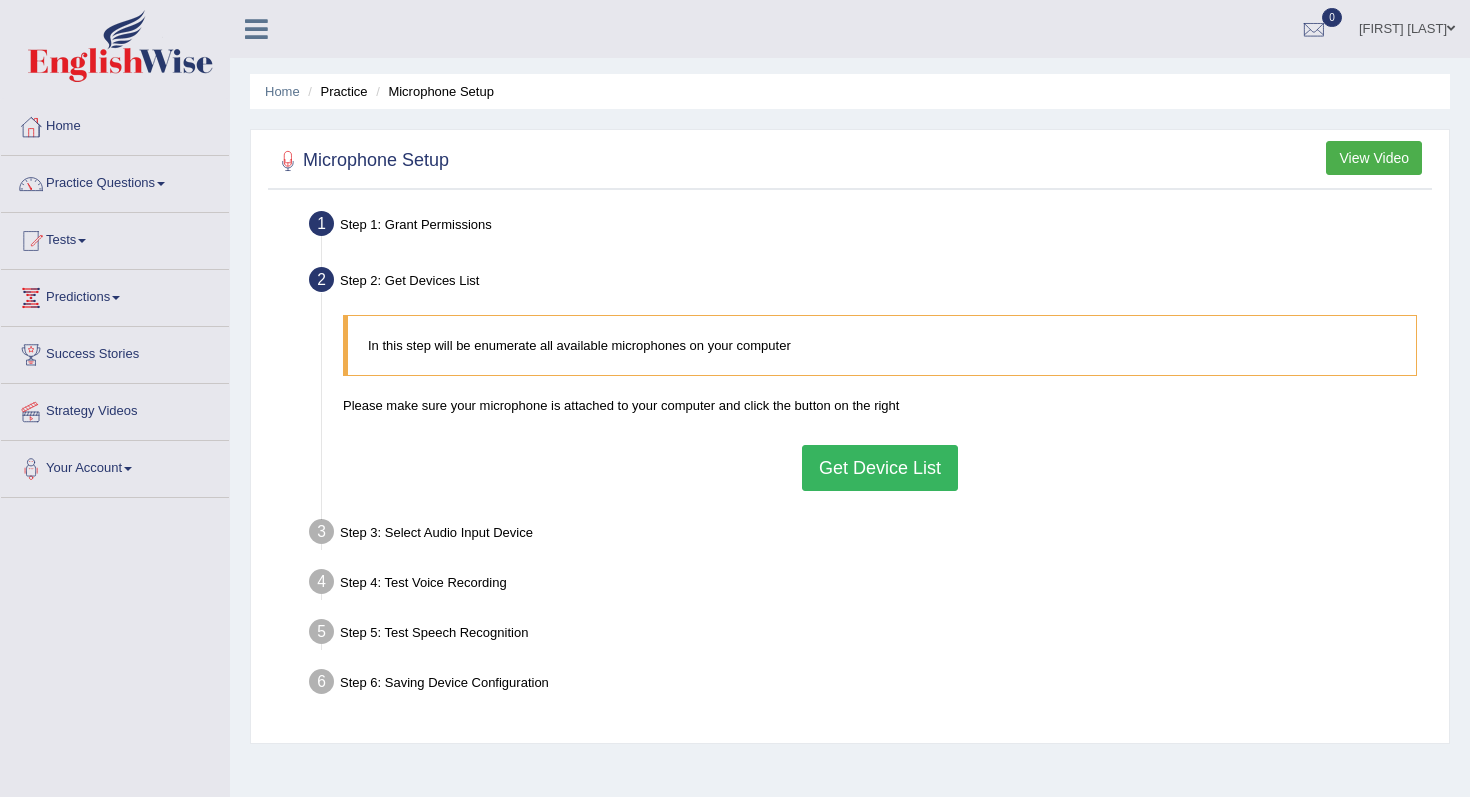 click on "Get Device List" at bounding box center (880, 468) 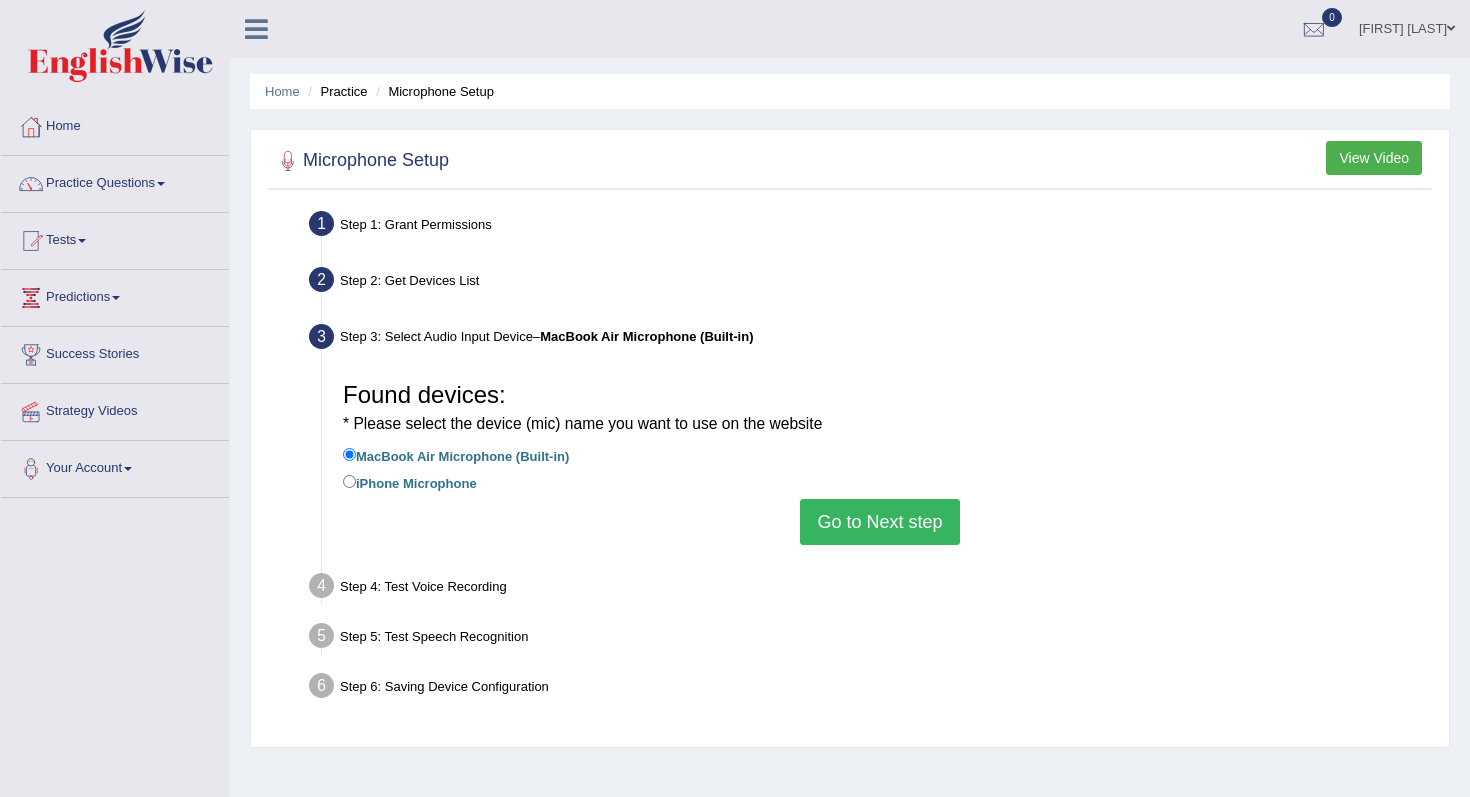 click on "Go to Next step" at bounding box center [879, 522] 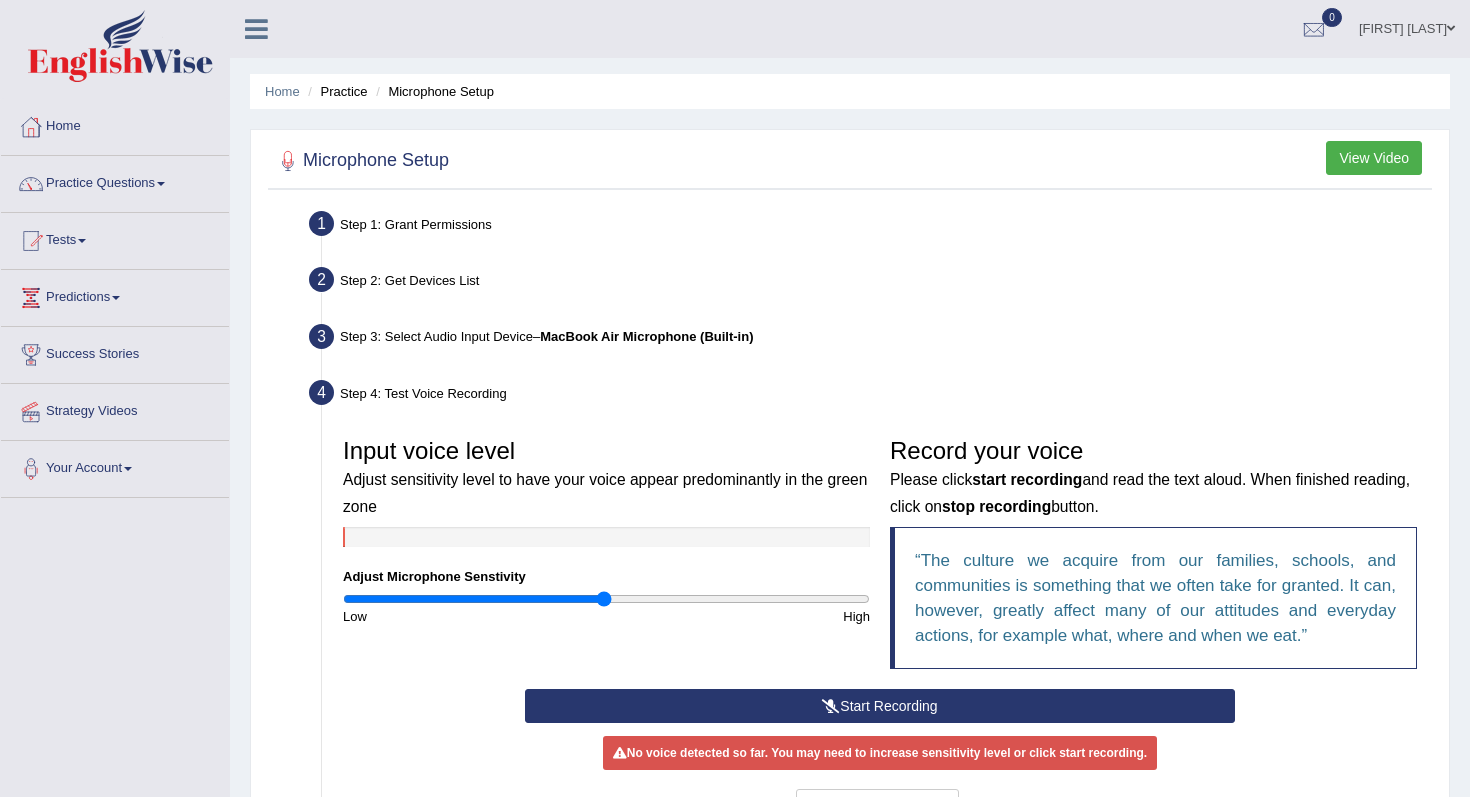 click on "Start Recording" at bounding box center [879, 706] 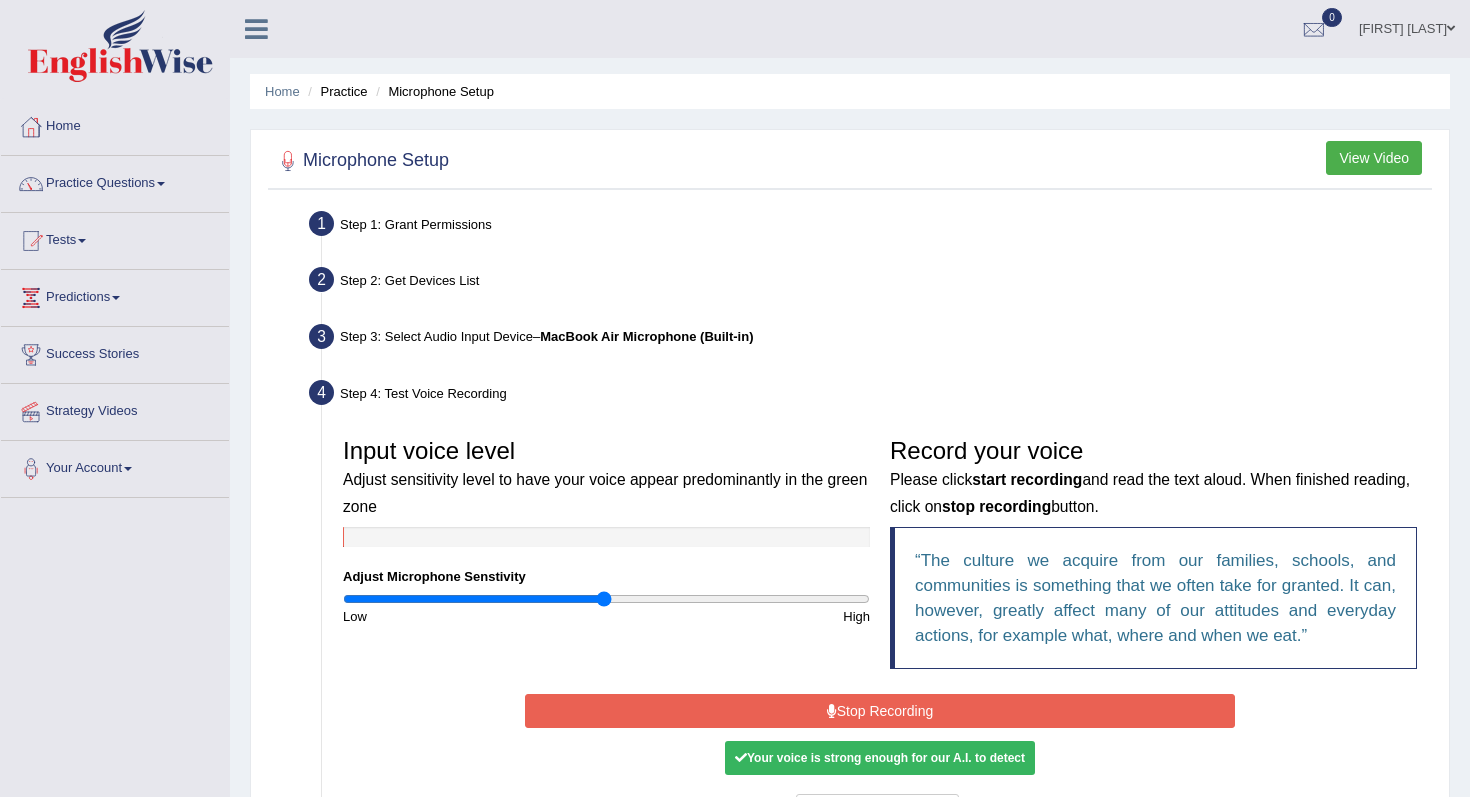 click on "Stop Recording" at bounding box center [879, 711] 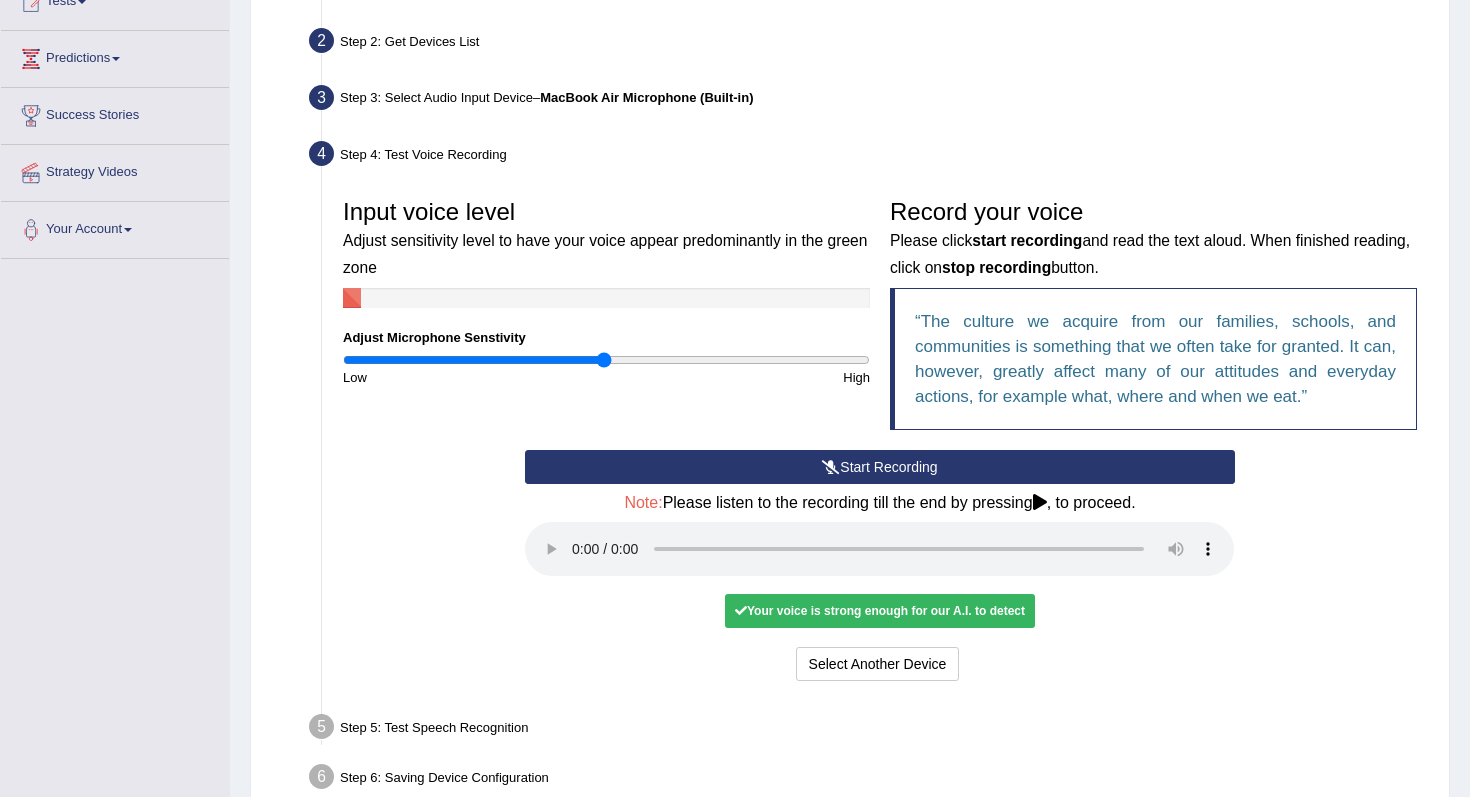 scroll, scrollTop: 241, scrollLeft: 0, axis: vertical 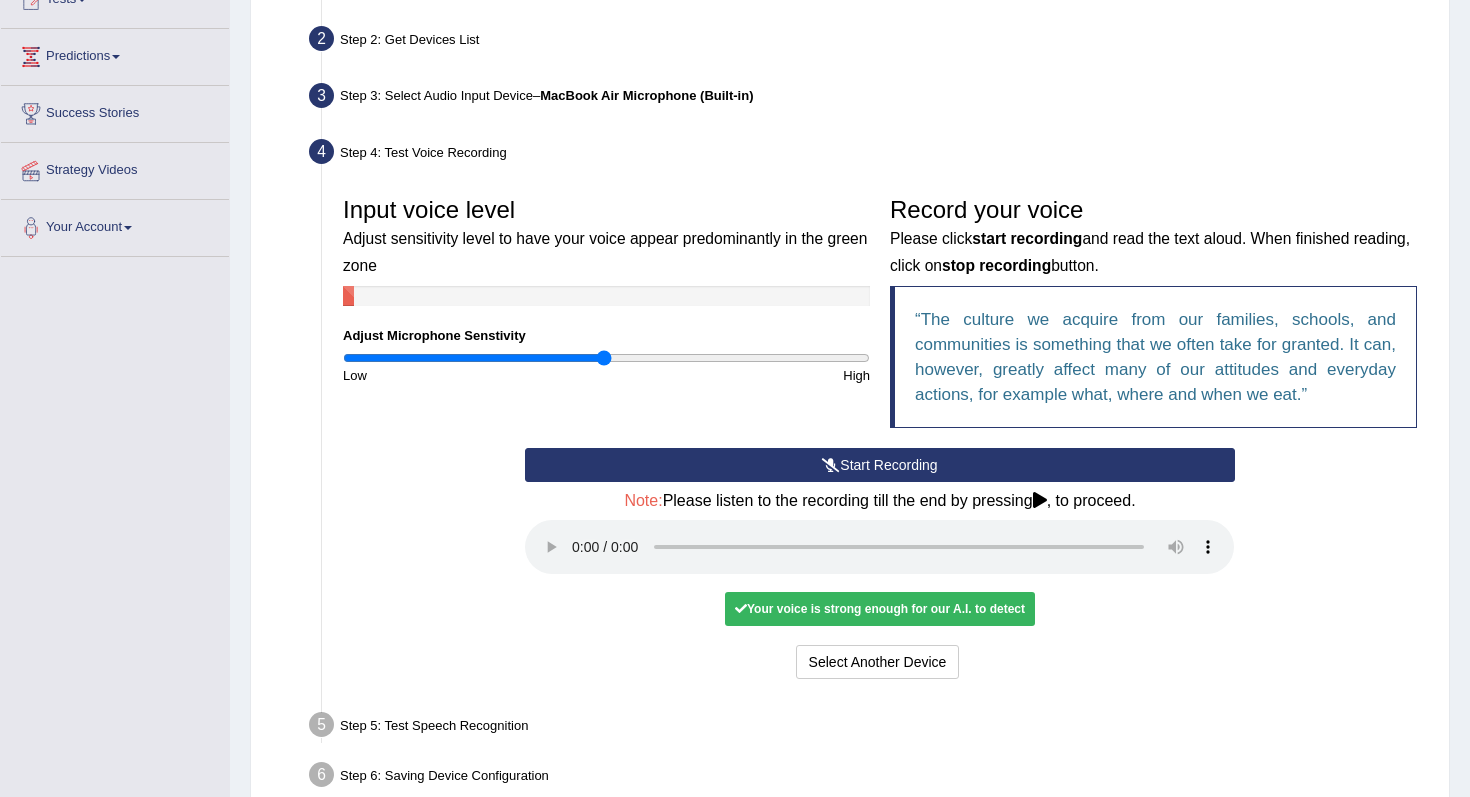 type 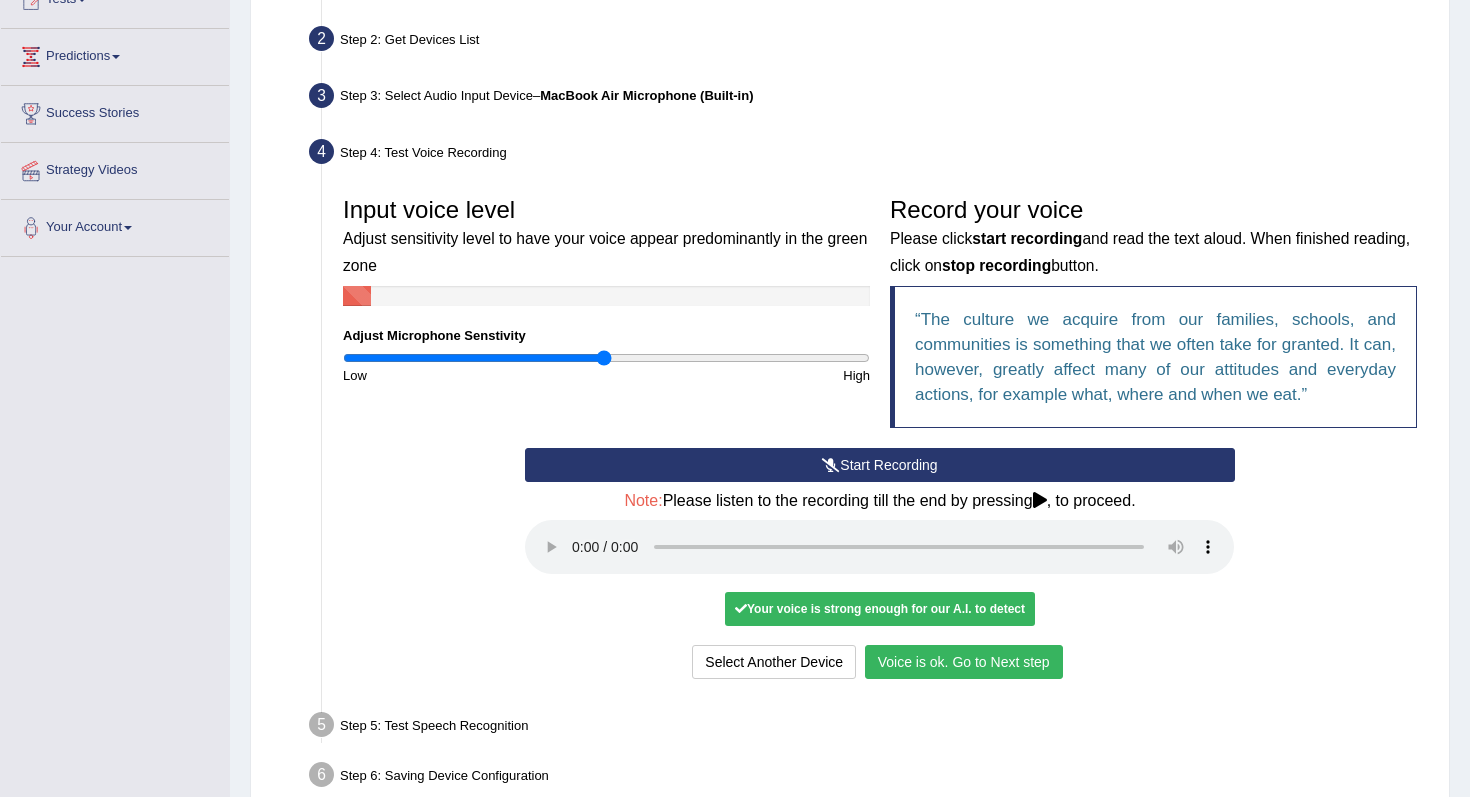 click on "Voice is ok. Go to Next step" at bounding box center (964, 662) 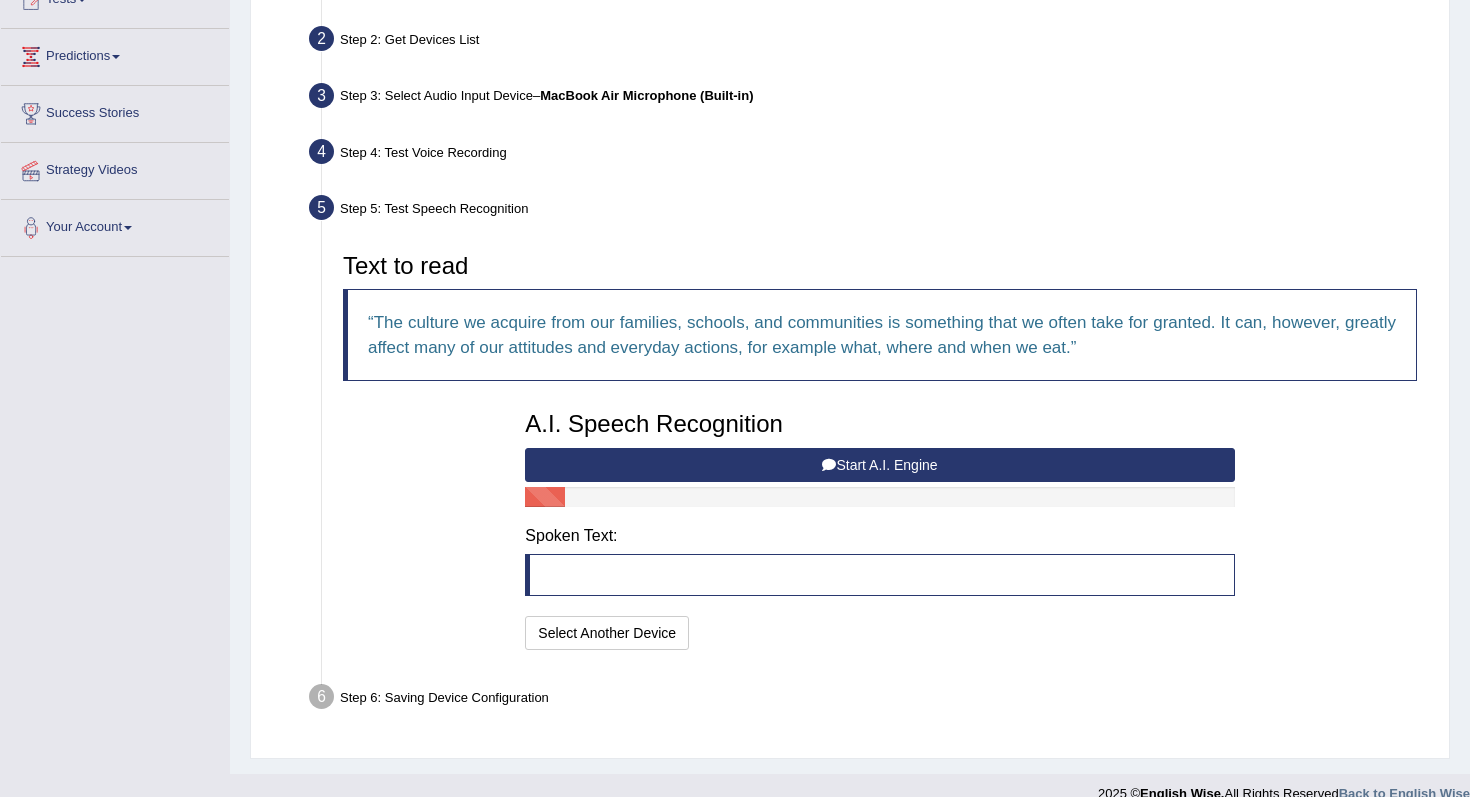 click on "Start A.I. Engine" at bounding box center [879, 465] 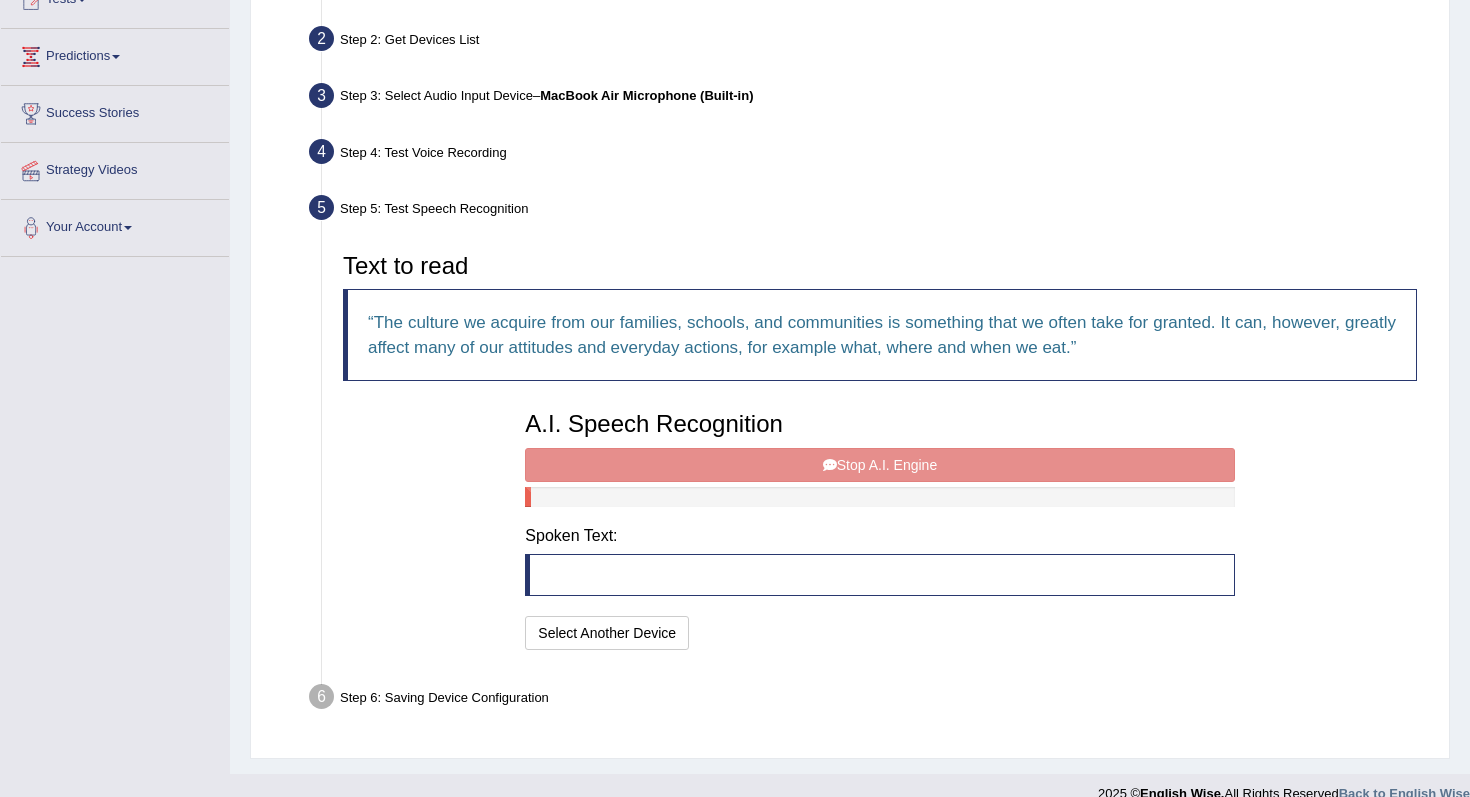 click on "A.I. Speech Recognition    Start A.I. Engine    Stop A.I. Engine     Note:  Please listen to the recording till the end by pressing  , to proceed.     Spoken Text:     I will practice without this feature   Select Another Device   Speech is ok. Go to Last step" at bounding box center (879, 528) 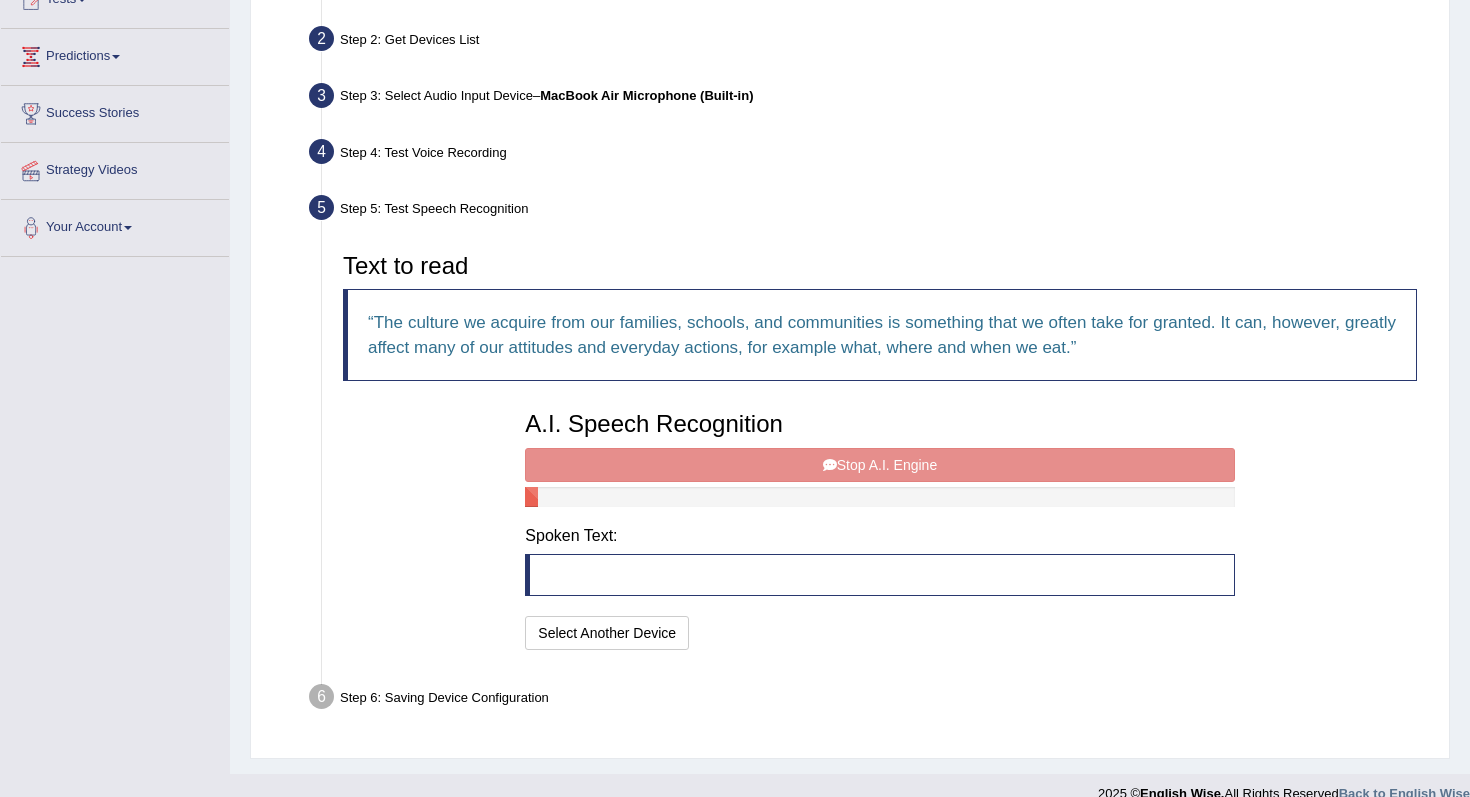 click on "A.I. Speech Recognition    Start A.I. Engine    Stop A.I. Engine     Note:  Please listen to the recording till the end by pressing  , to proceed.     Spoken Text:     I will practice without this feature   Select Another Device   Speech is ok. Go to Last step" at bounding box center [879, 528] 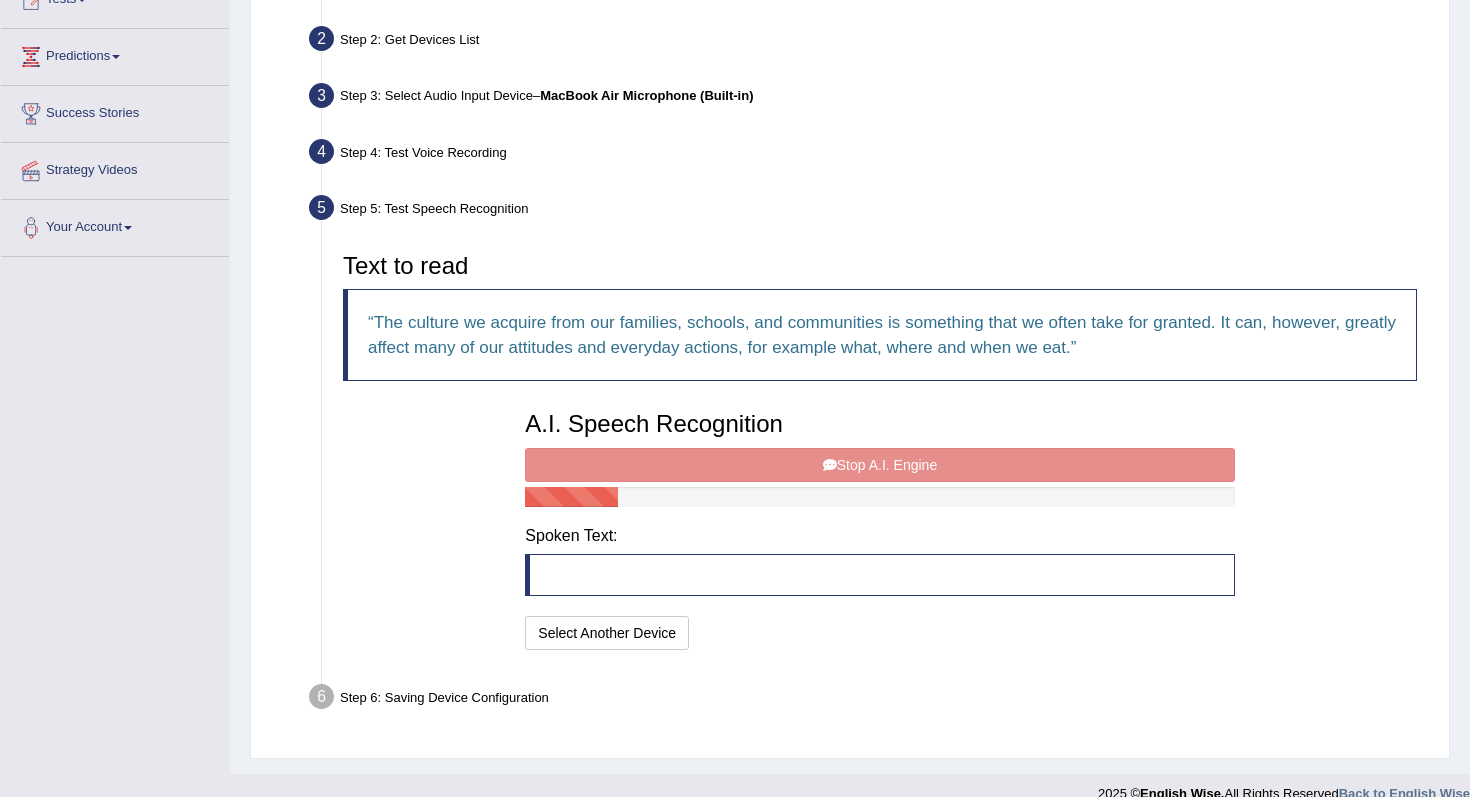 click on "A.I. Speech Recognition    Start A.I. Engine    Stop A.I. Engine     Note:  Please listen to the recording till the end by pressing  , to proceed.     Spoken Text:     I will practice without this feature   Select Another Device   Speech is ok. Go to Last step" at bounding box center [879, 528] 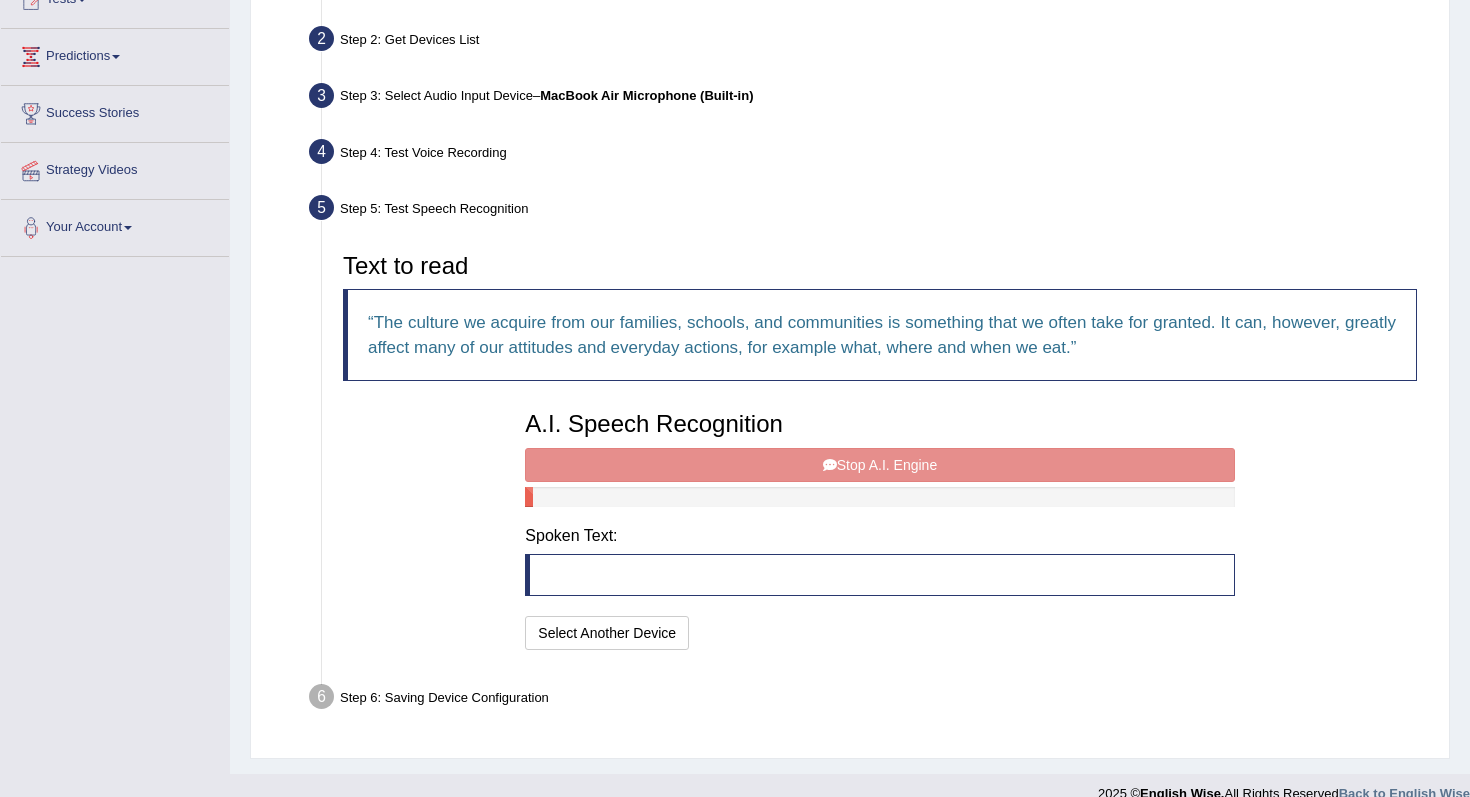 click on "A.I. Speech Recognition    Start A.I. Engine    Stop A.I. Engine     Note:  Please listen to the recording till the end by pressing  , to proceed.     Spoken Text:     I will practice without this feature   Select Another Device   Speech is ok. Go to Last step" at bounding box center (879, 528) 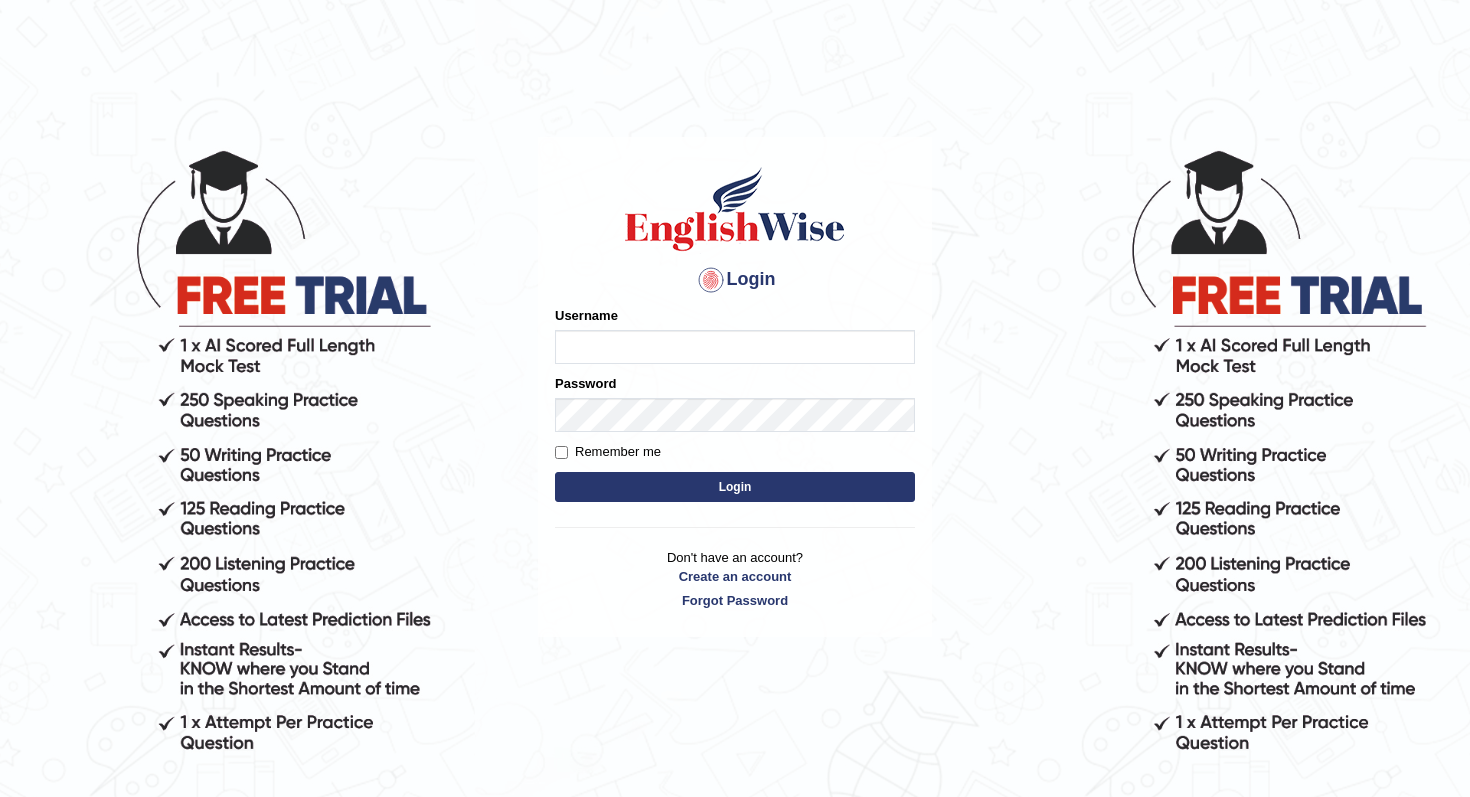 scroll, scrollTop: 0, scrollLeft: 0, axis: both 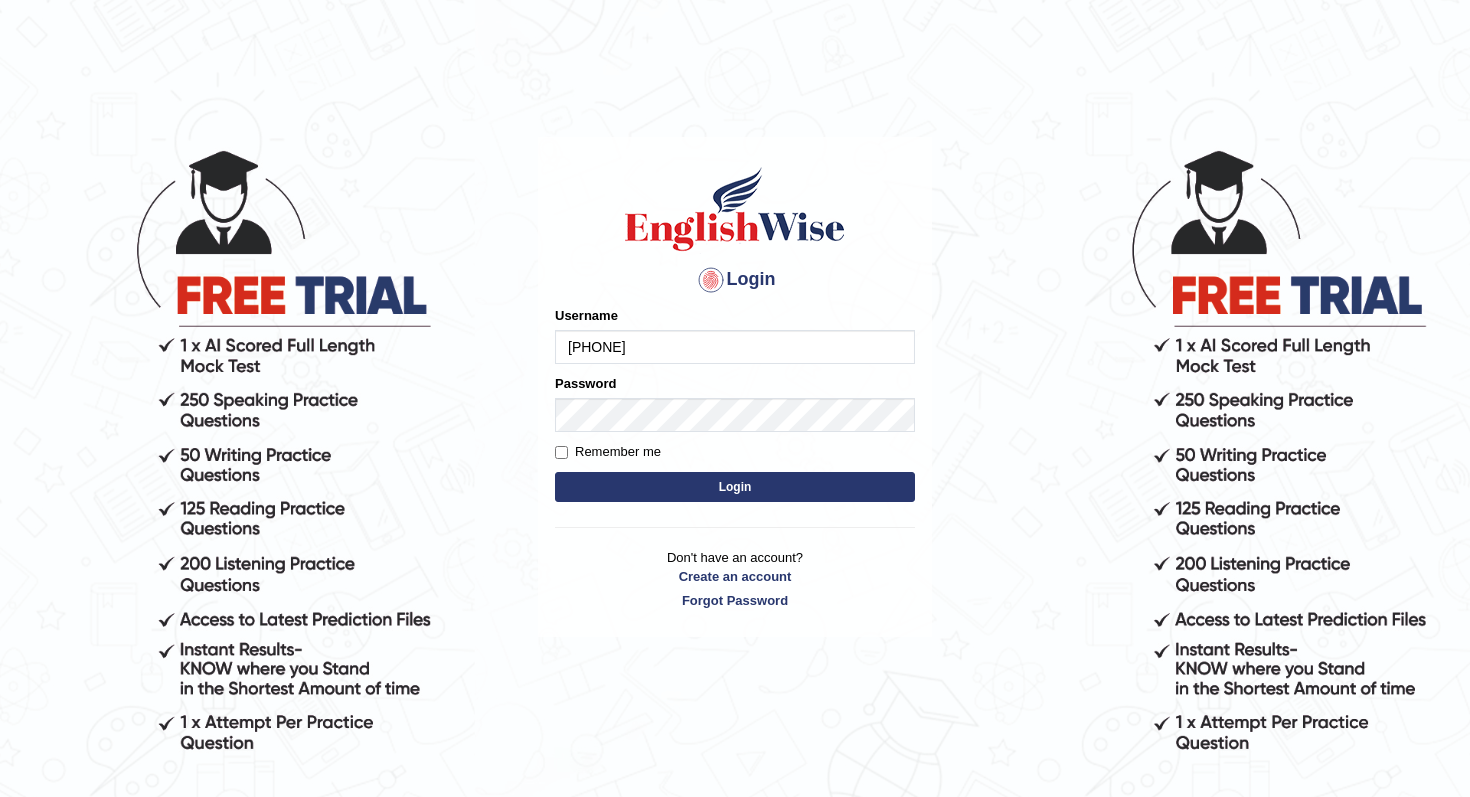click on "Login" at bounding box center (735, 487) 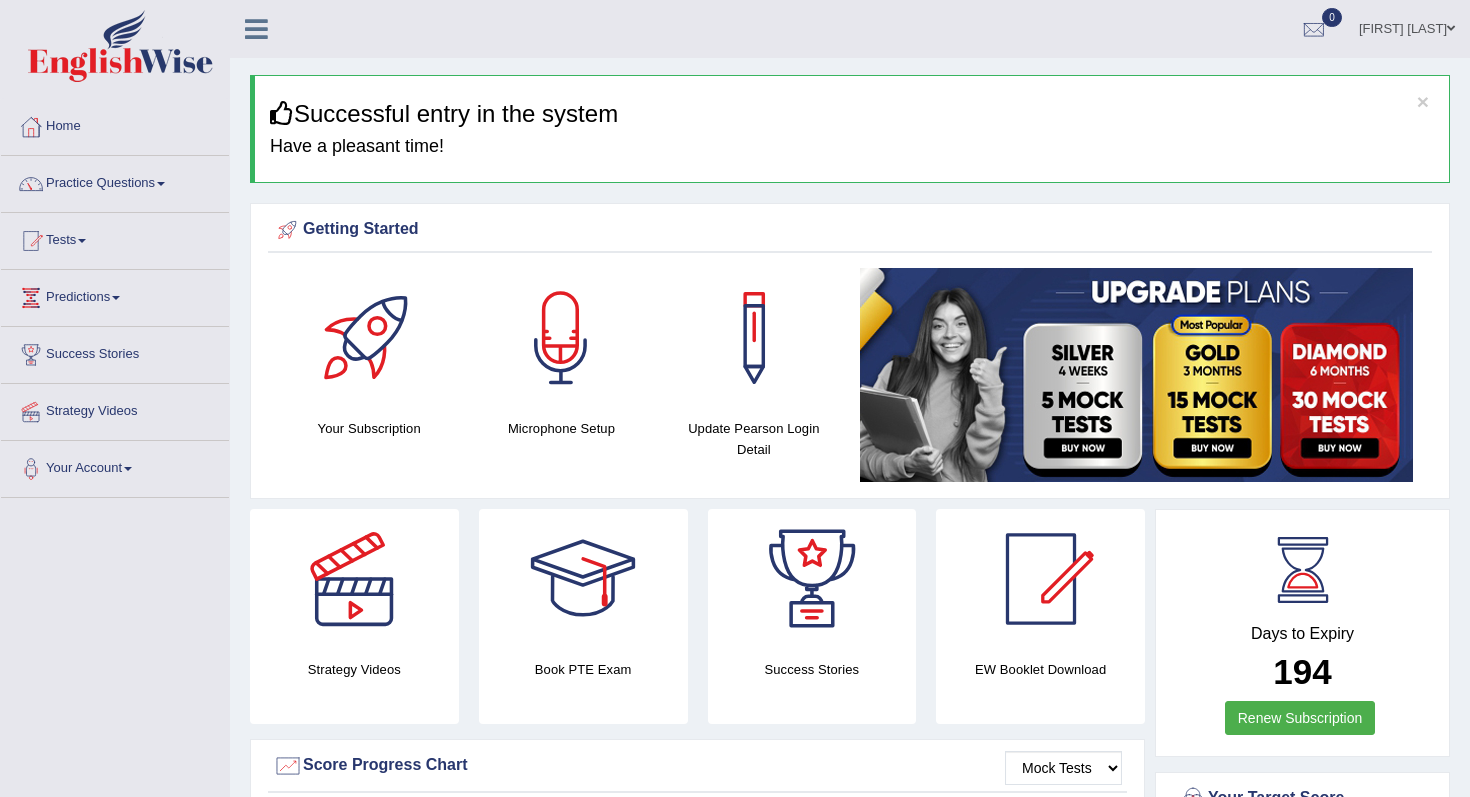 scroll, scrollTop: 0, scrollLeft: 0, axis: both 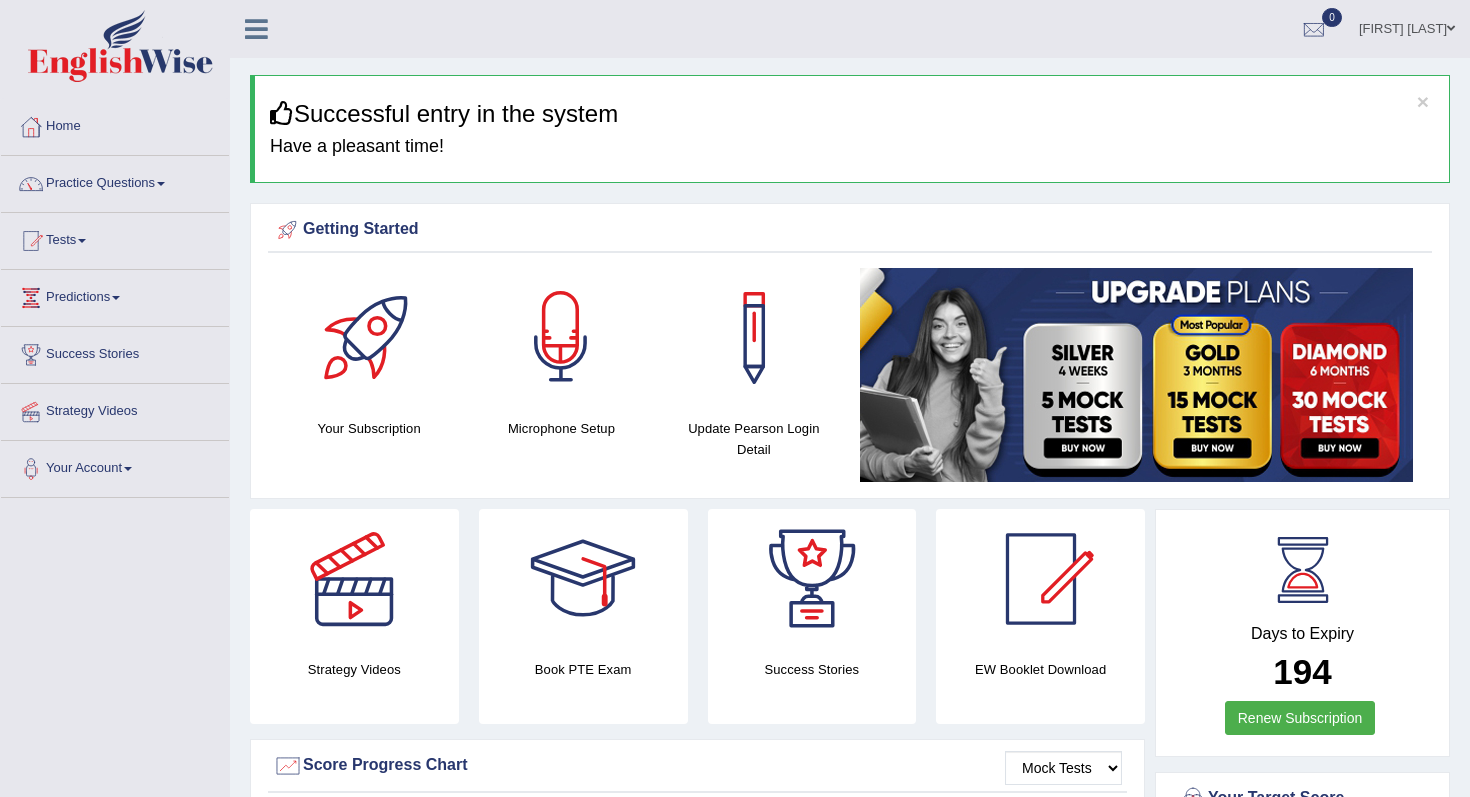 click at bounding box center (561, 338) 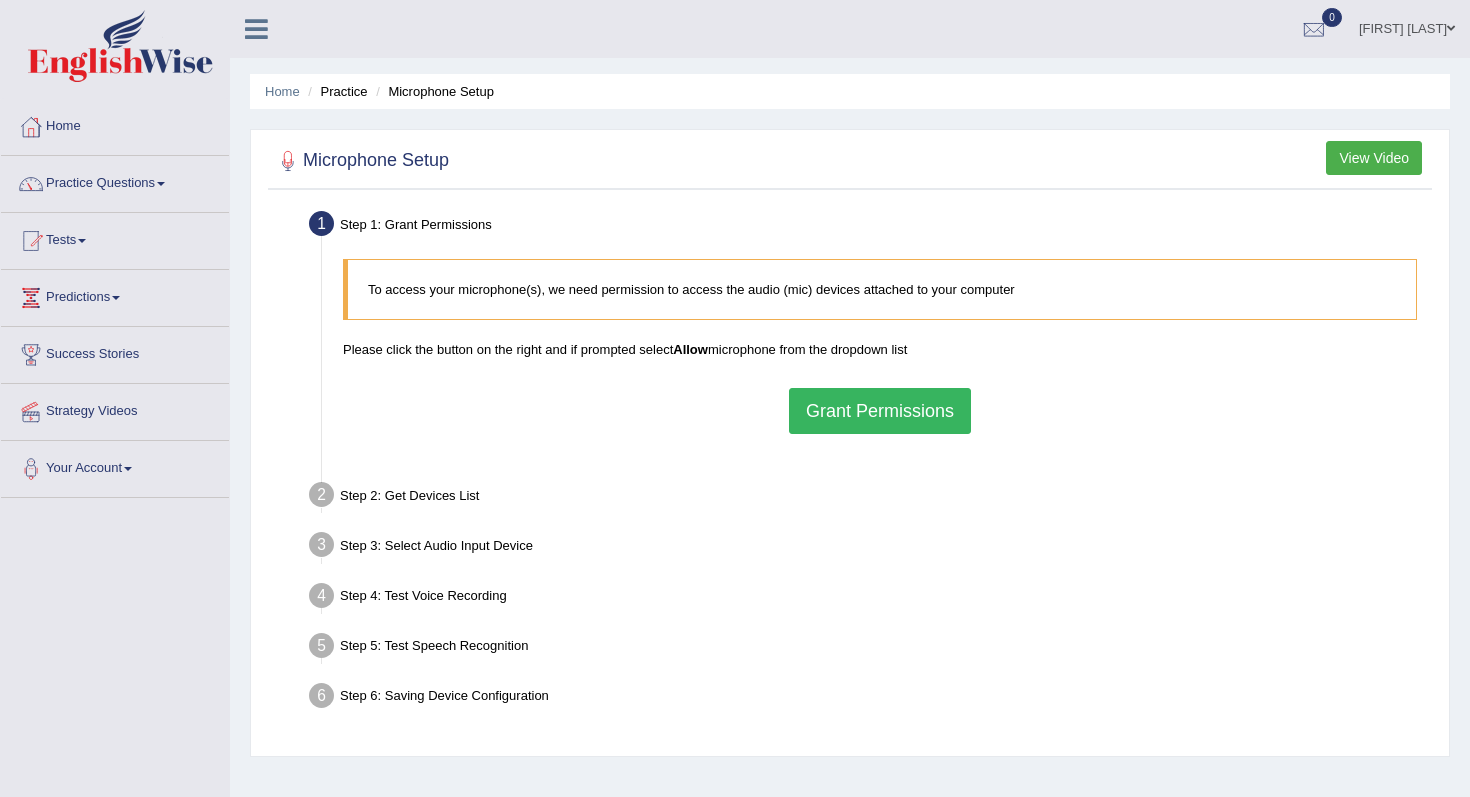 scroll, scrollTop: 0, scrollLeft: 0, axis: both 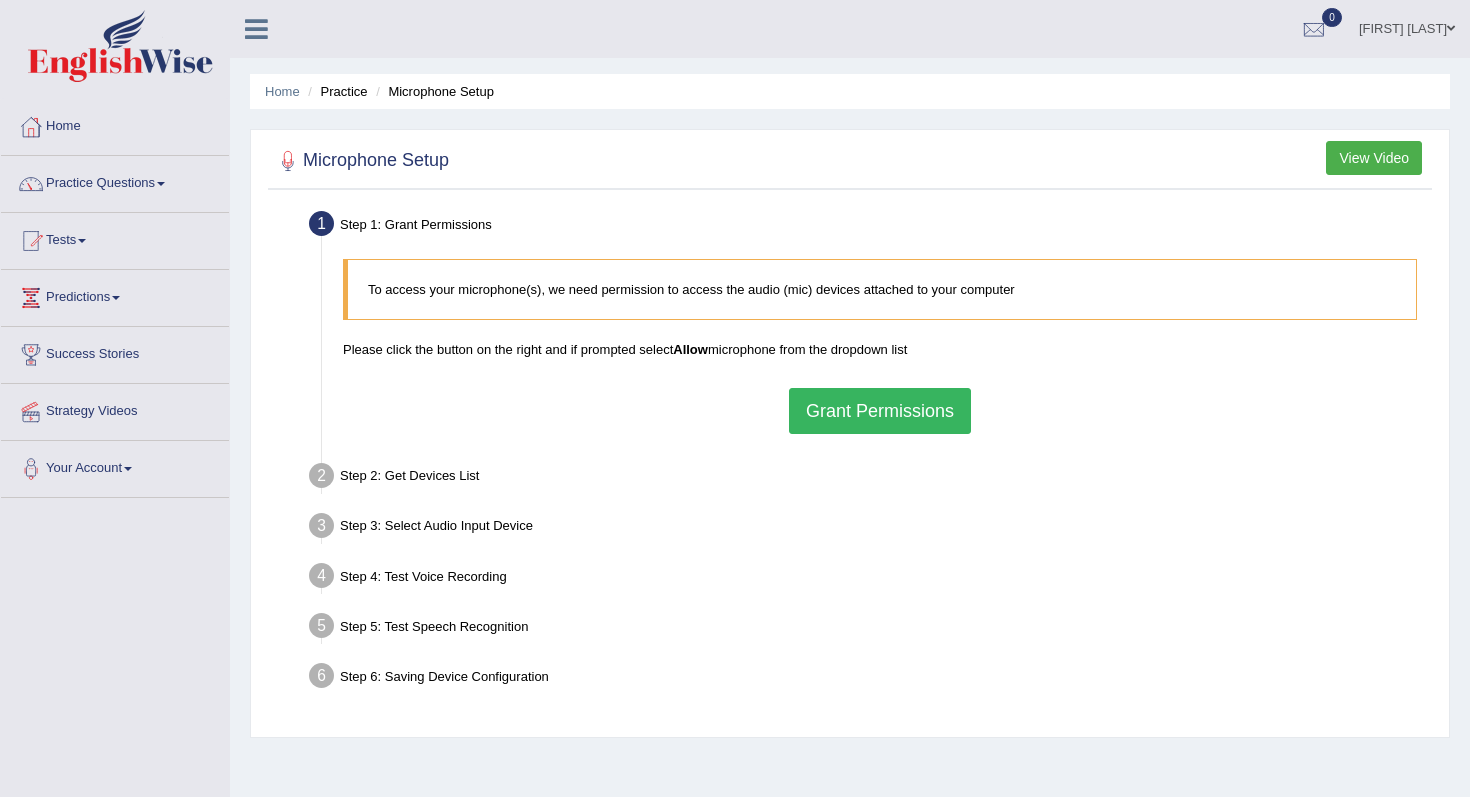 click on "Grant Permissions" at bounding box center [880, 411] 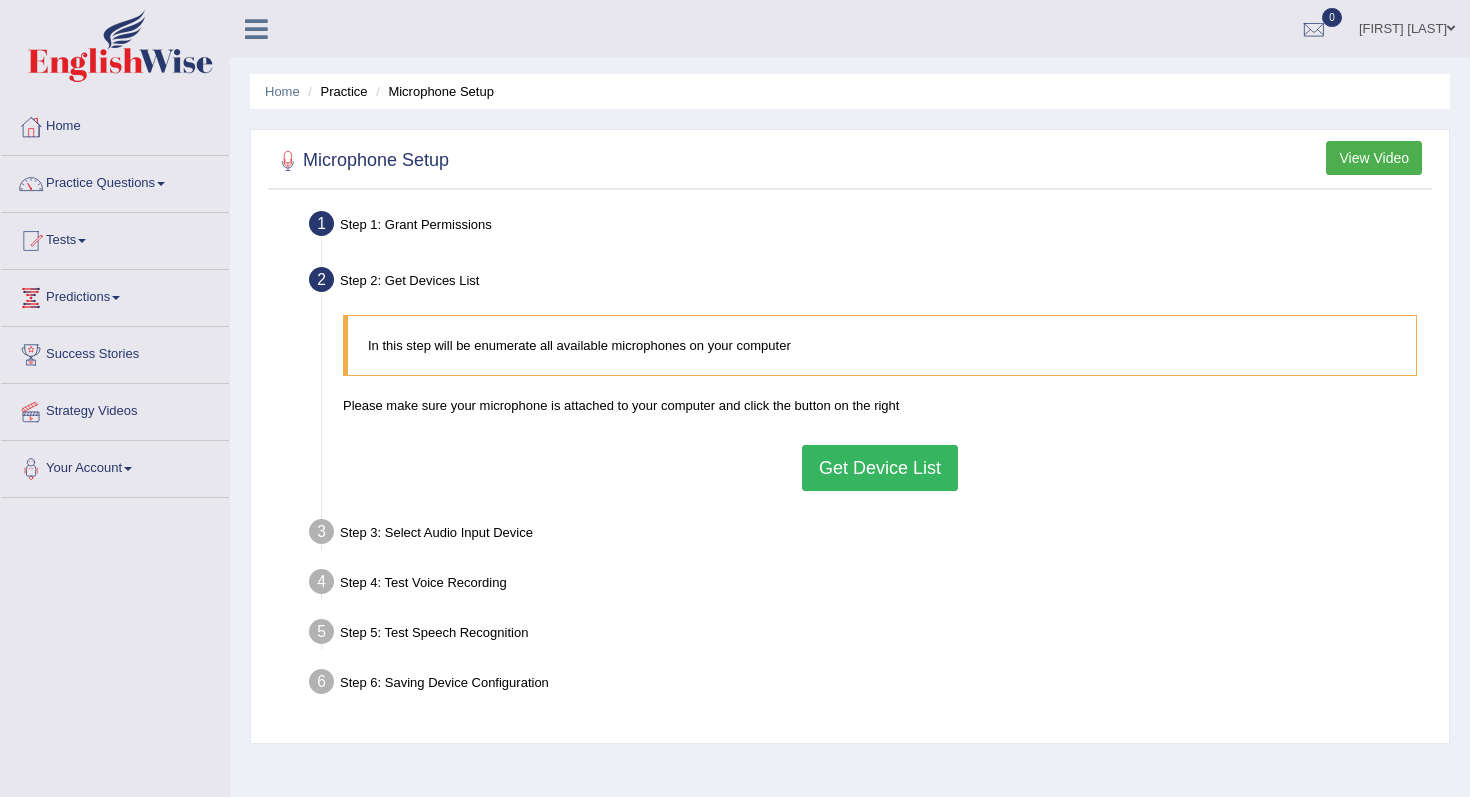 click on "Get Device List" at bounding box center [880, 468] 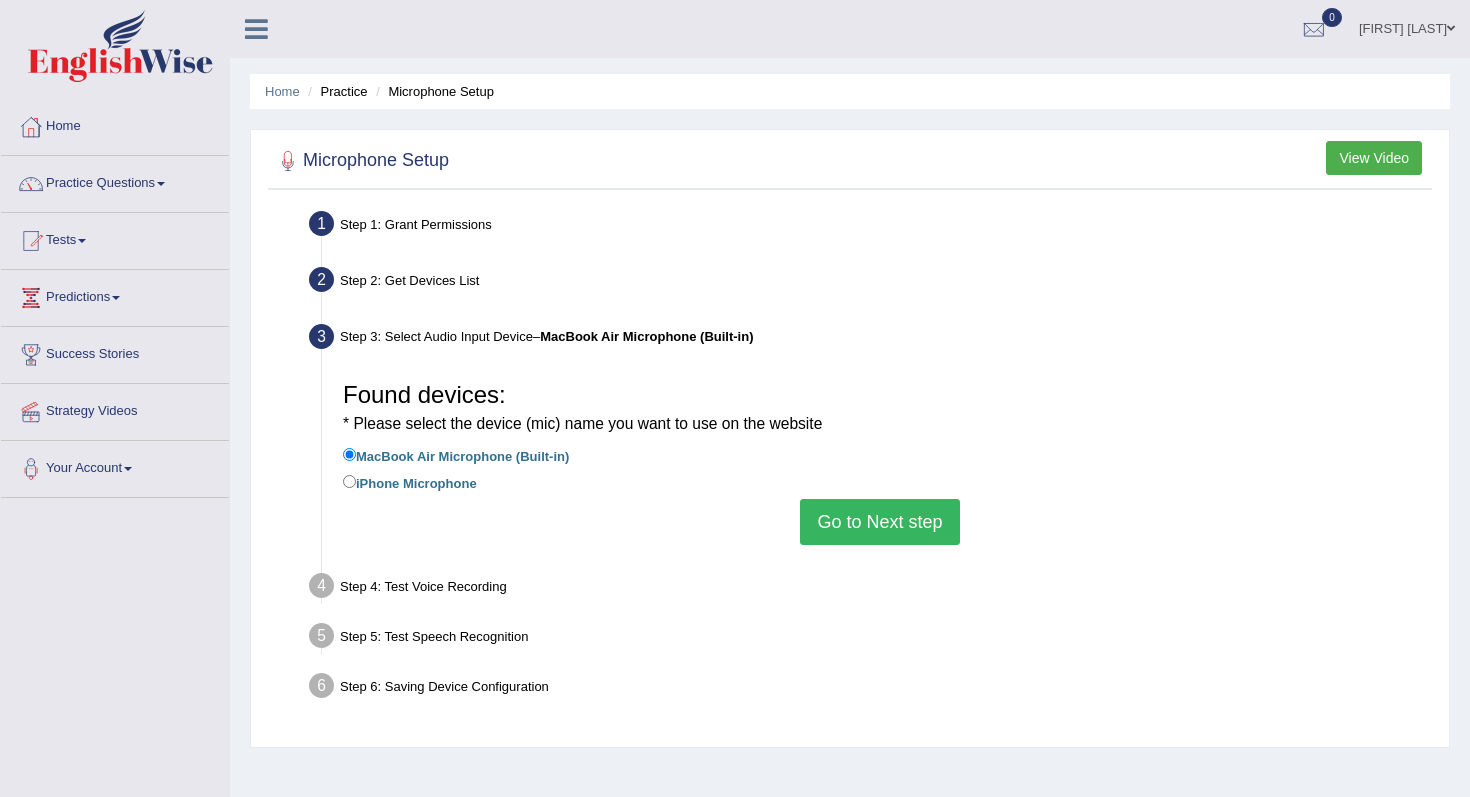 click on "Go to Next step" at bounding box center [879, 522] 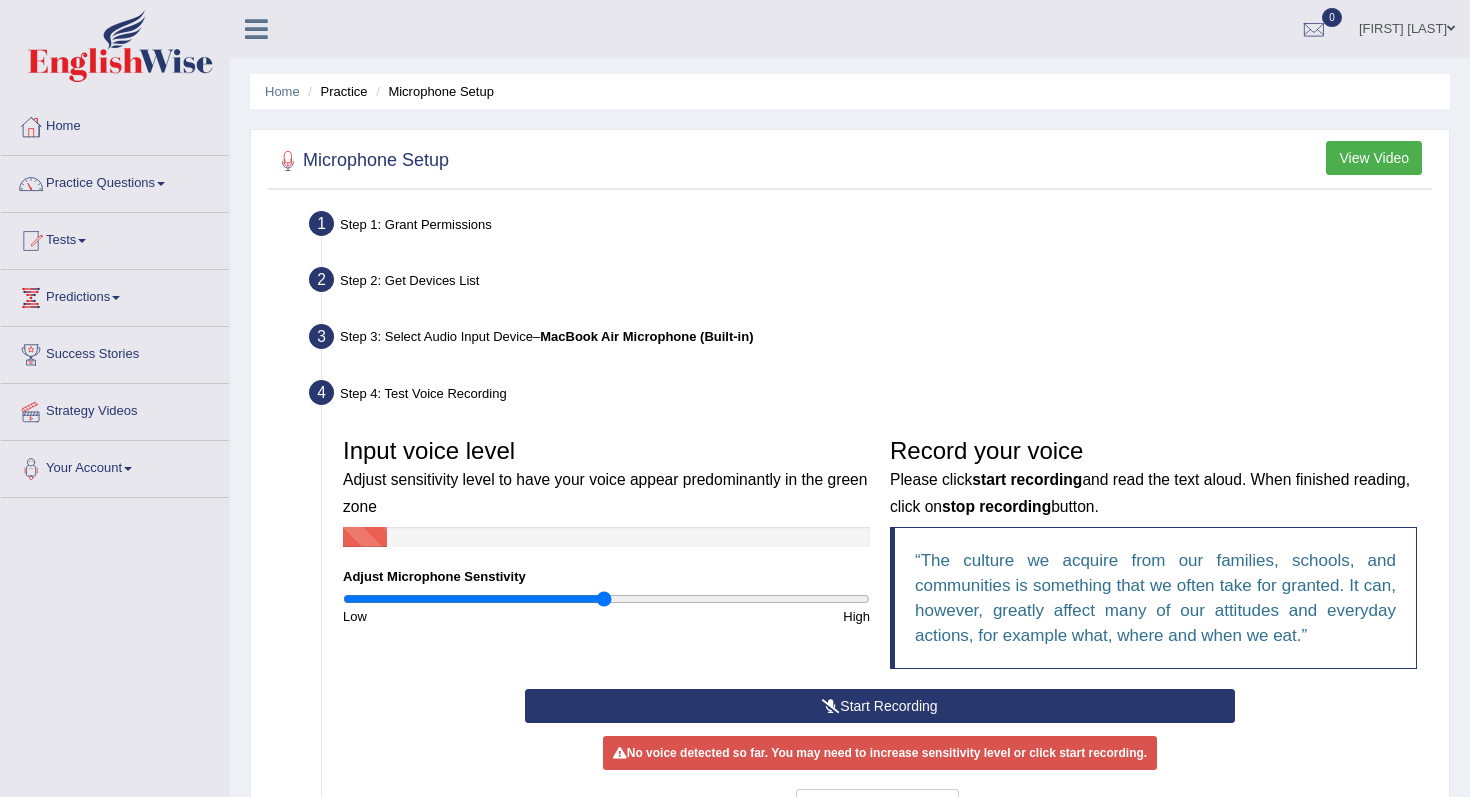 click on "Start Recording" at bounding box center (879, 706) 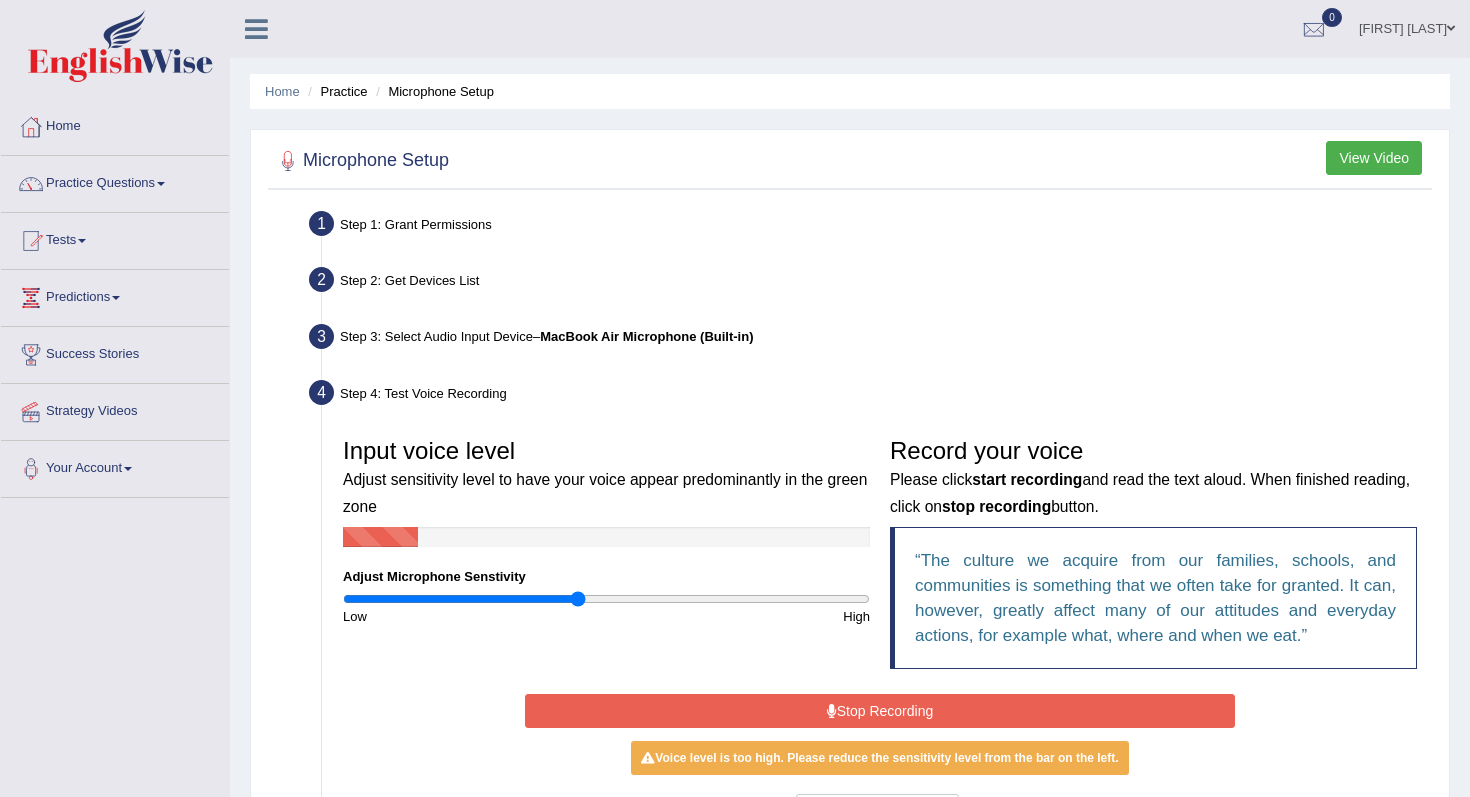 type on "0.9" 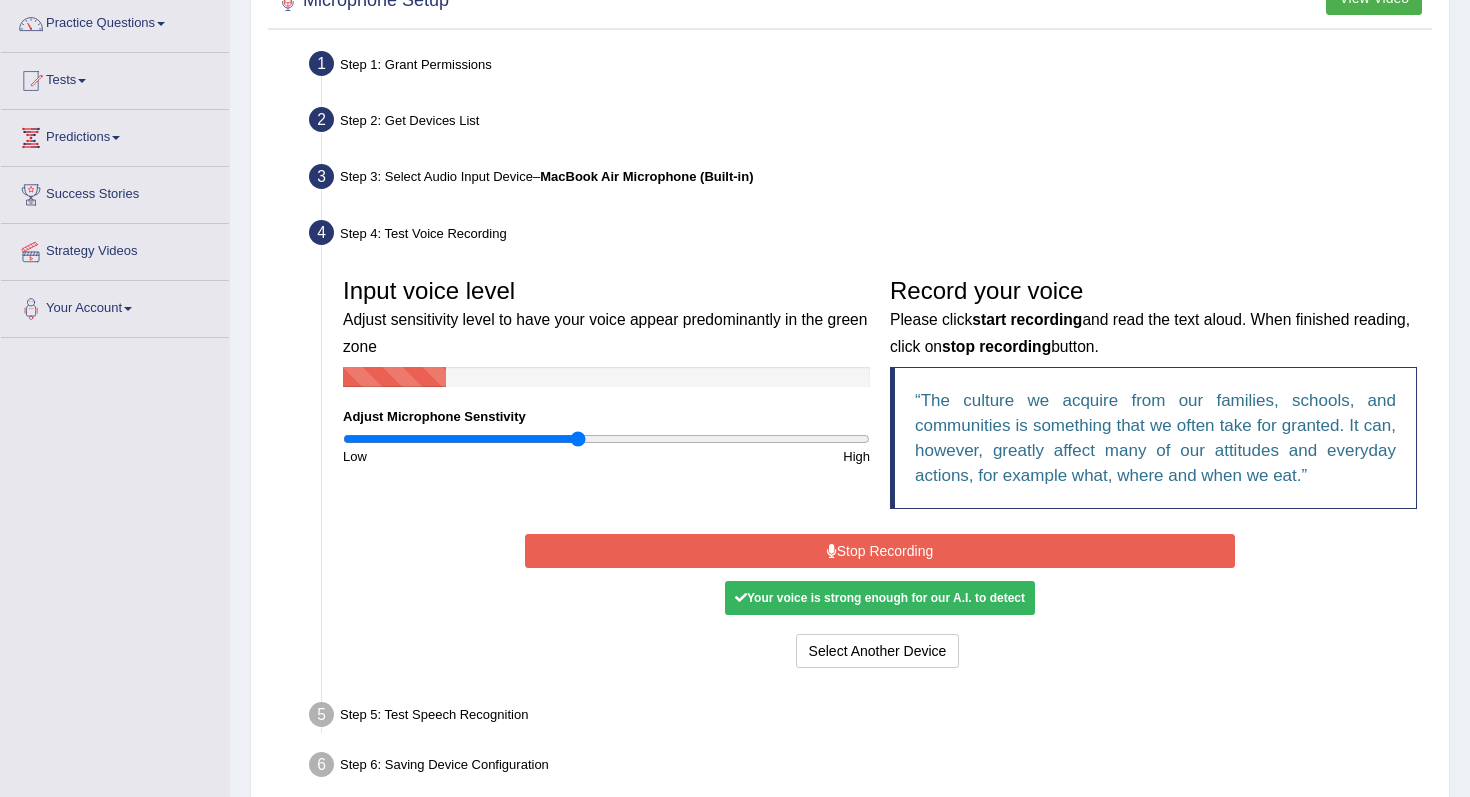 scroll, scrollTop: 165, scrollLeft: 0, axis: vertical 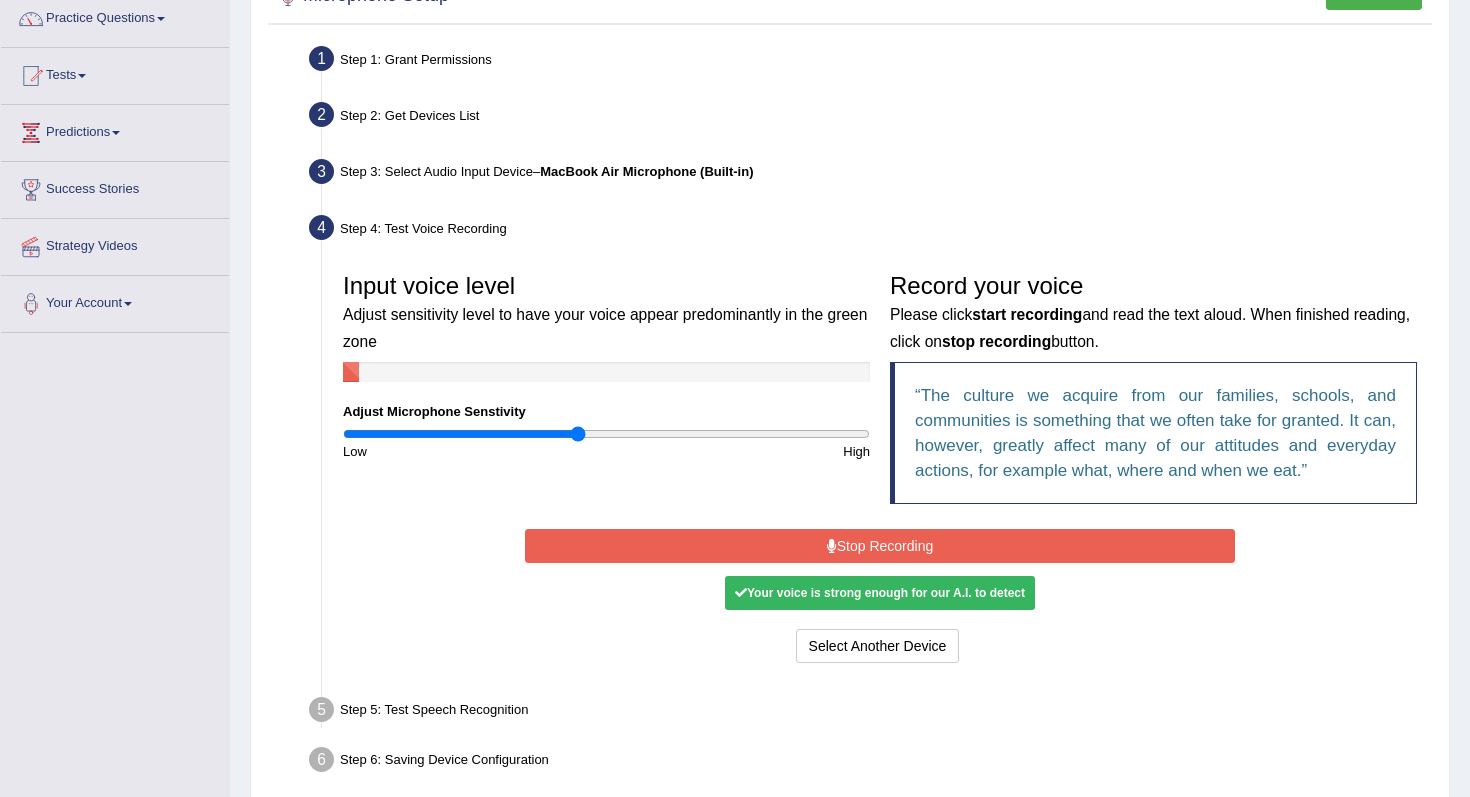 click on "Stop Recording" at bounding box center (879, 546) 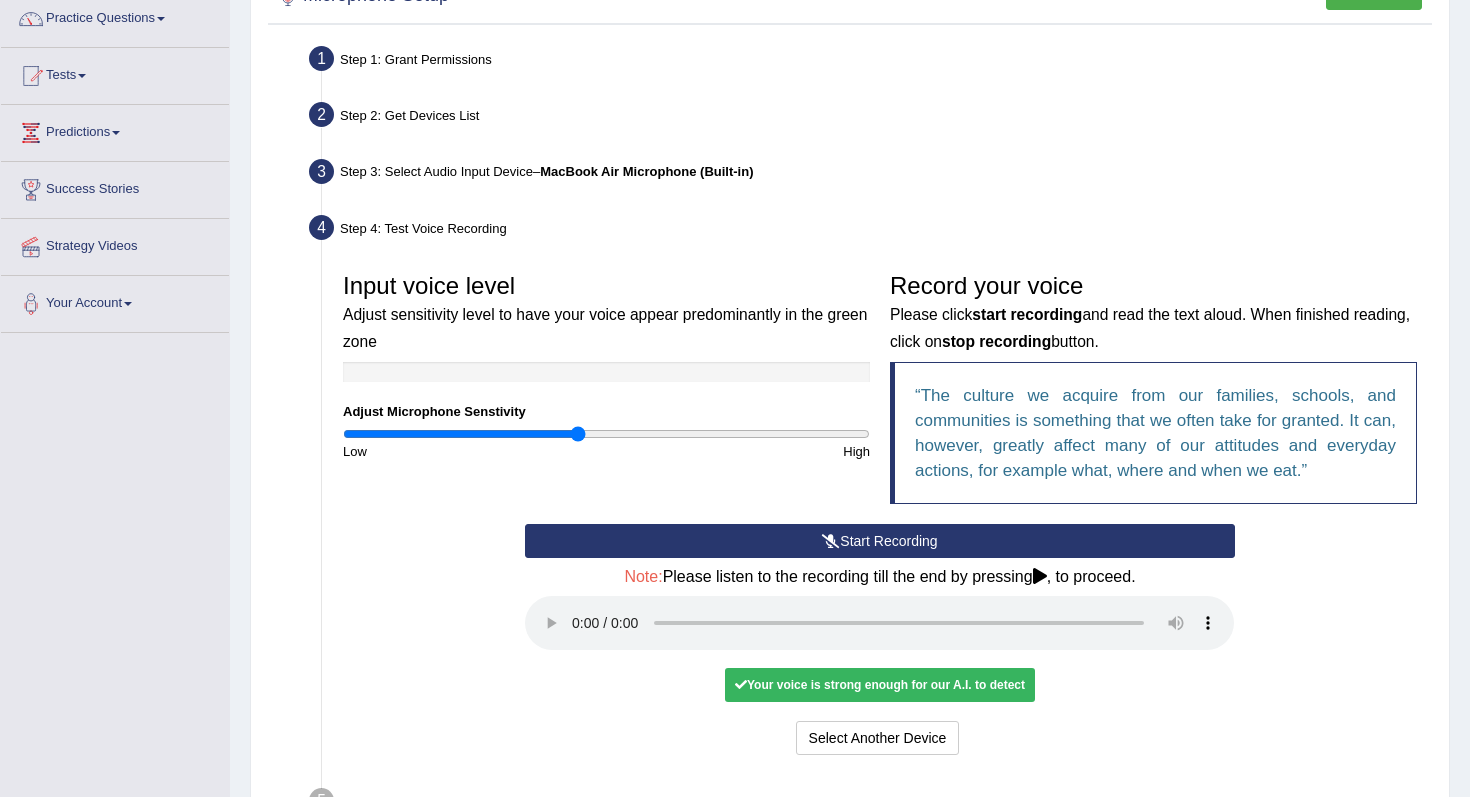 type 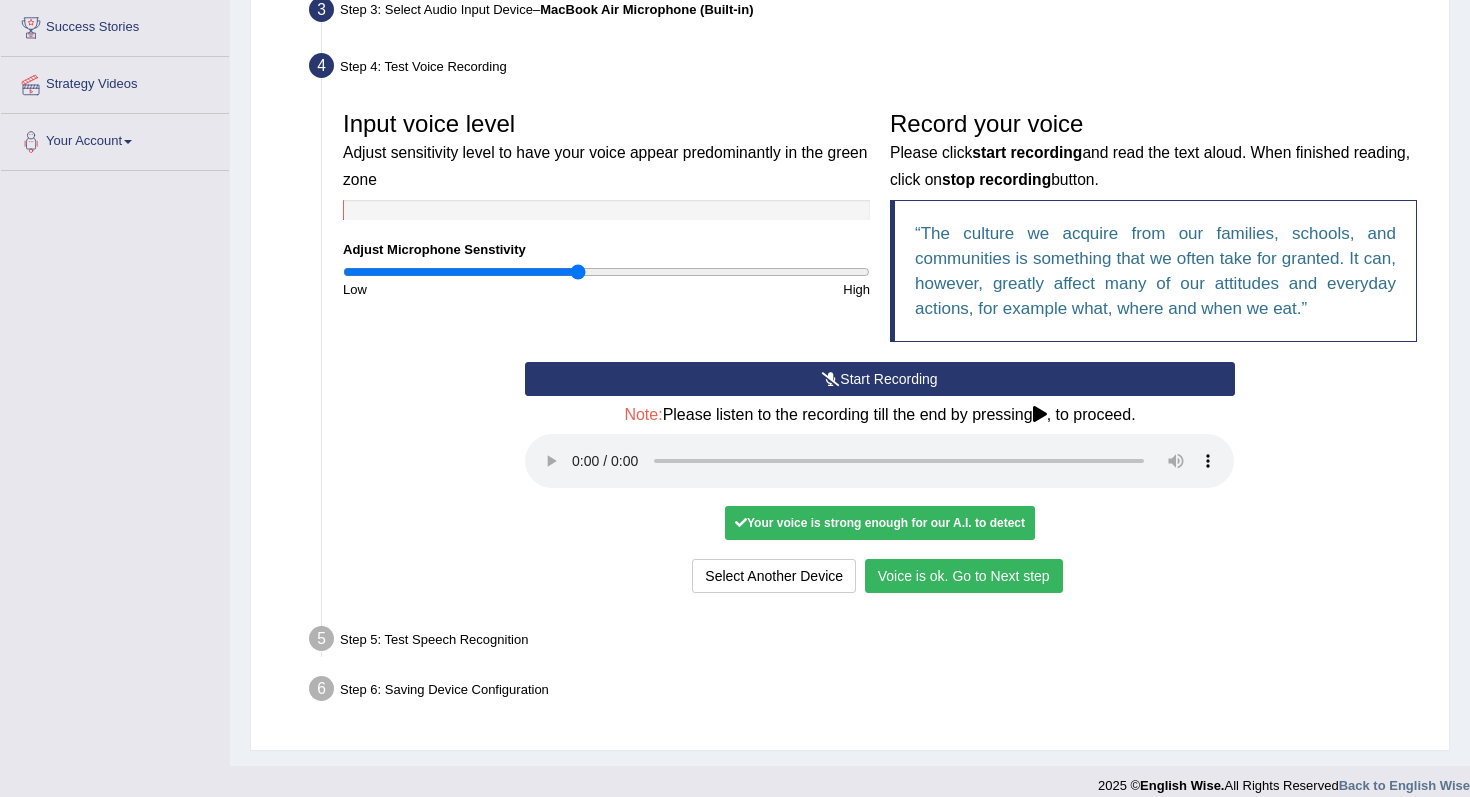 click on "Voice is ok. Go to Next step" at bounding box center (964, 576) 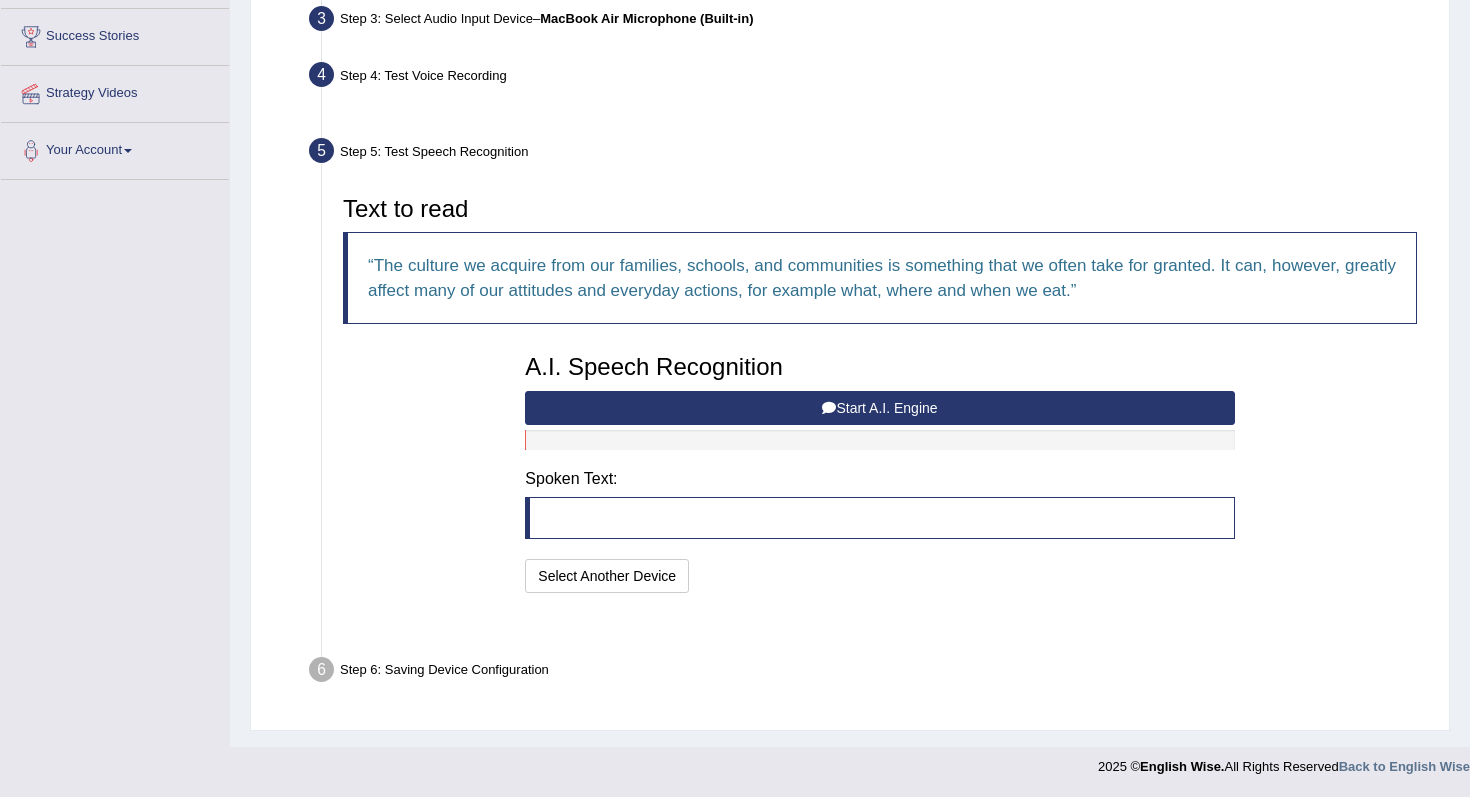 scroll, scrollTop: 268, scrollLeft: 0, axis: vertical 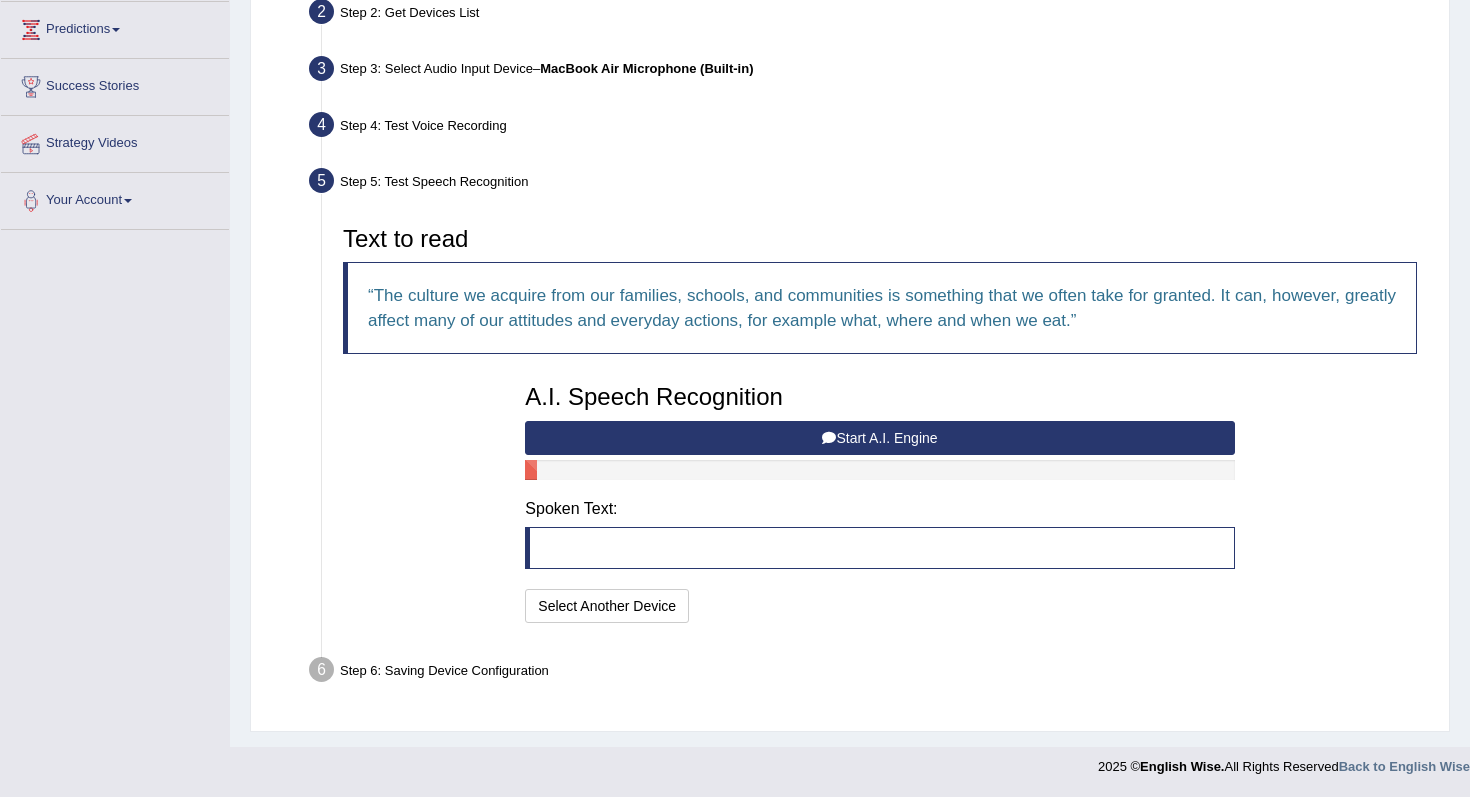 click on "Start A.I. Engine" at bounding box center [879, 438] 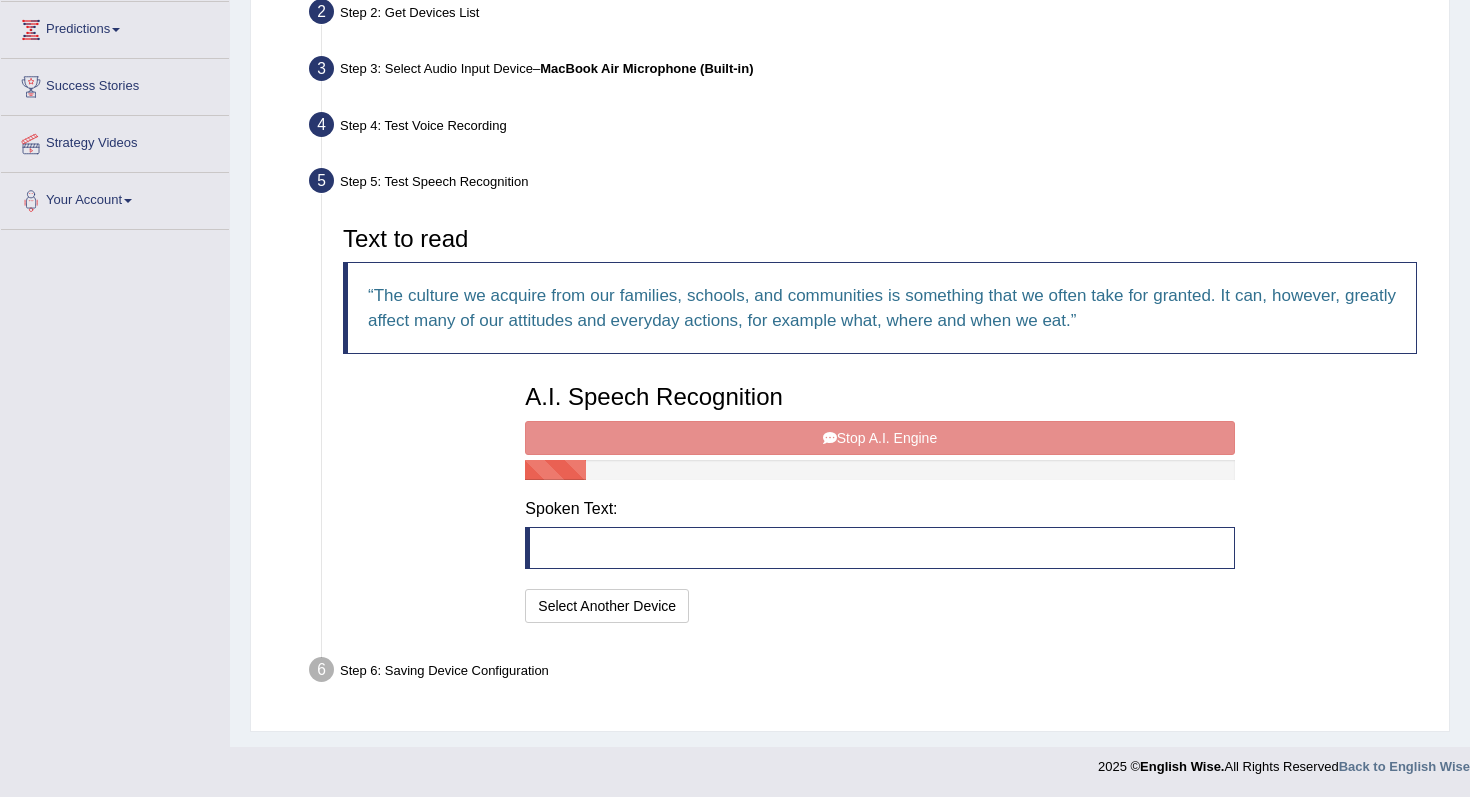 click on "A.I. Speech Recognition    Start A.I. Engine    Stop A.I. Engine     Note:  Please listen to the recording till the end by pressing  , to proceed.     Spoken Text:     I will practice without this feature   Select Another Device   Speech is ok. Go to Last step" at bounding box center (879, 501) 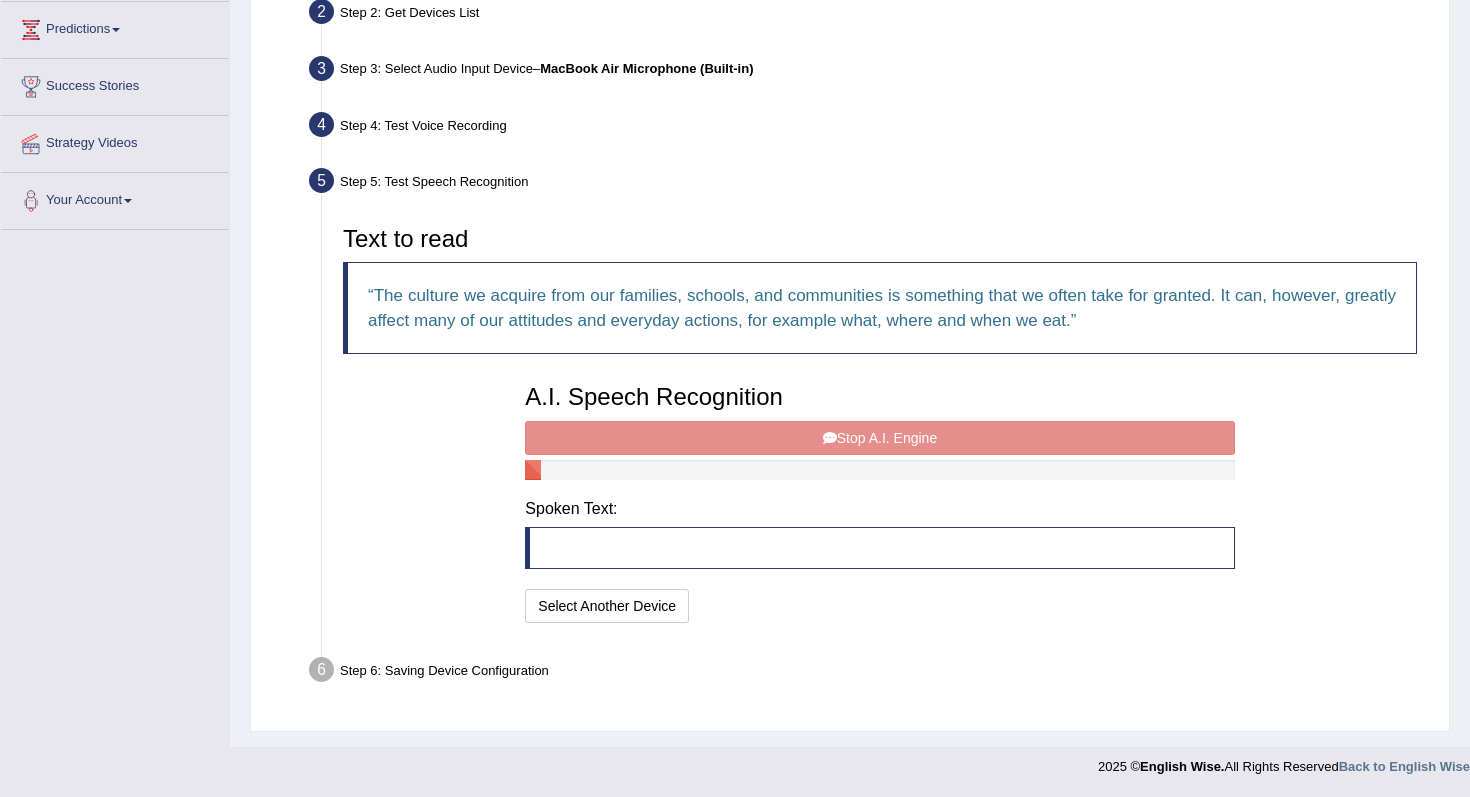 click on "A.I. Speech Recognition    Start A.I. Engine    Stop A.I. Engine     Note:  Please listen to the recording till the end by pressing  , to proceed.     Spoken Text:     I will practice without this feature   Select Another Device   Speech is ok. Go to Last step" at bounding box center (879, 501) 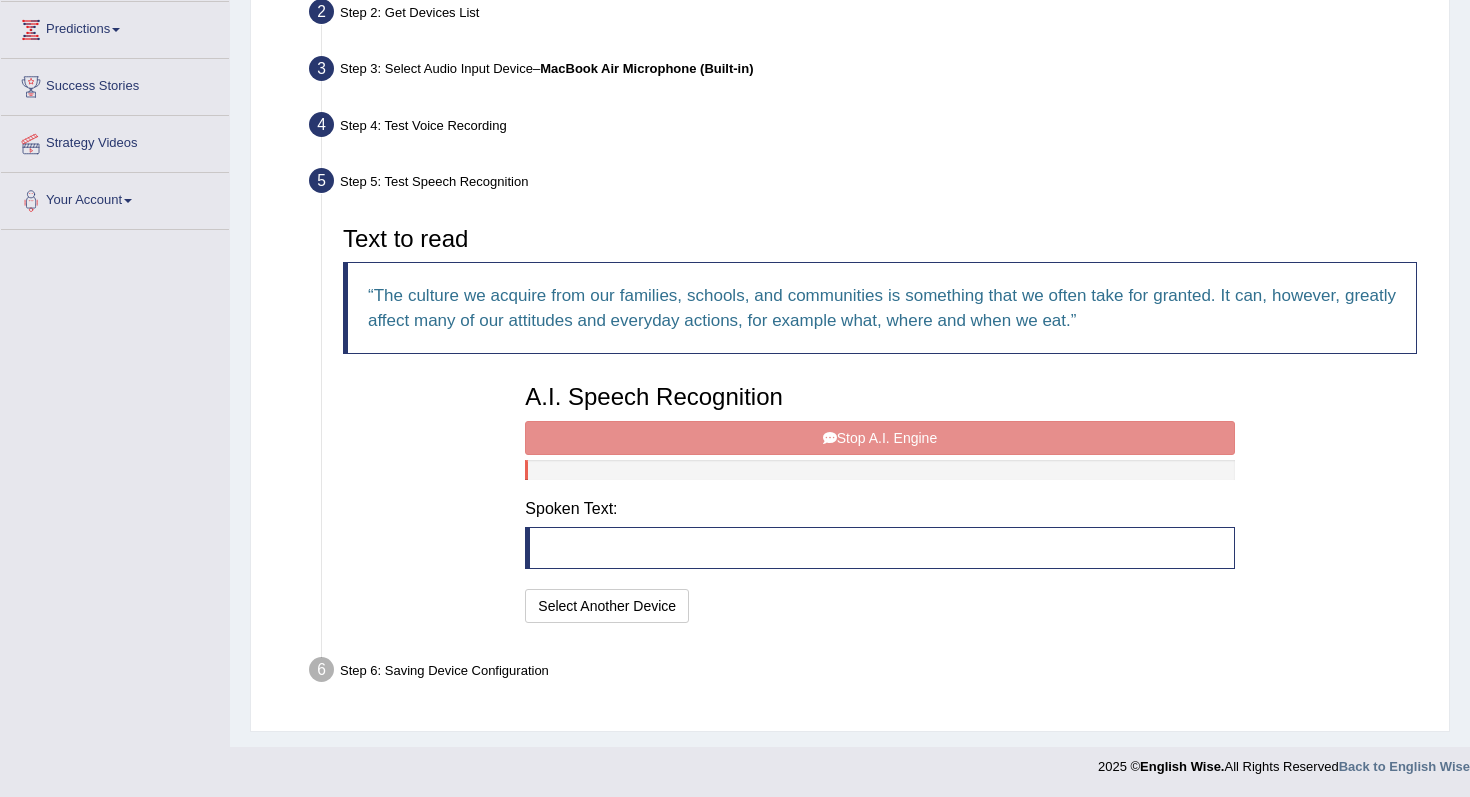 click on "A.I. Speech Recognition    Start A.I. Engine    Stop A.I. Engine     Note:  Please listen to the recording till the end by pressing  , to proceed.     Spoken Text:     I will practice without this feature   Select Another Device   Speech is ok. Go to Last step" at bounding box center [879, 501] 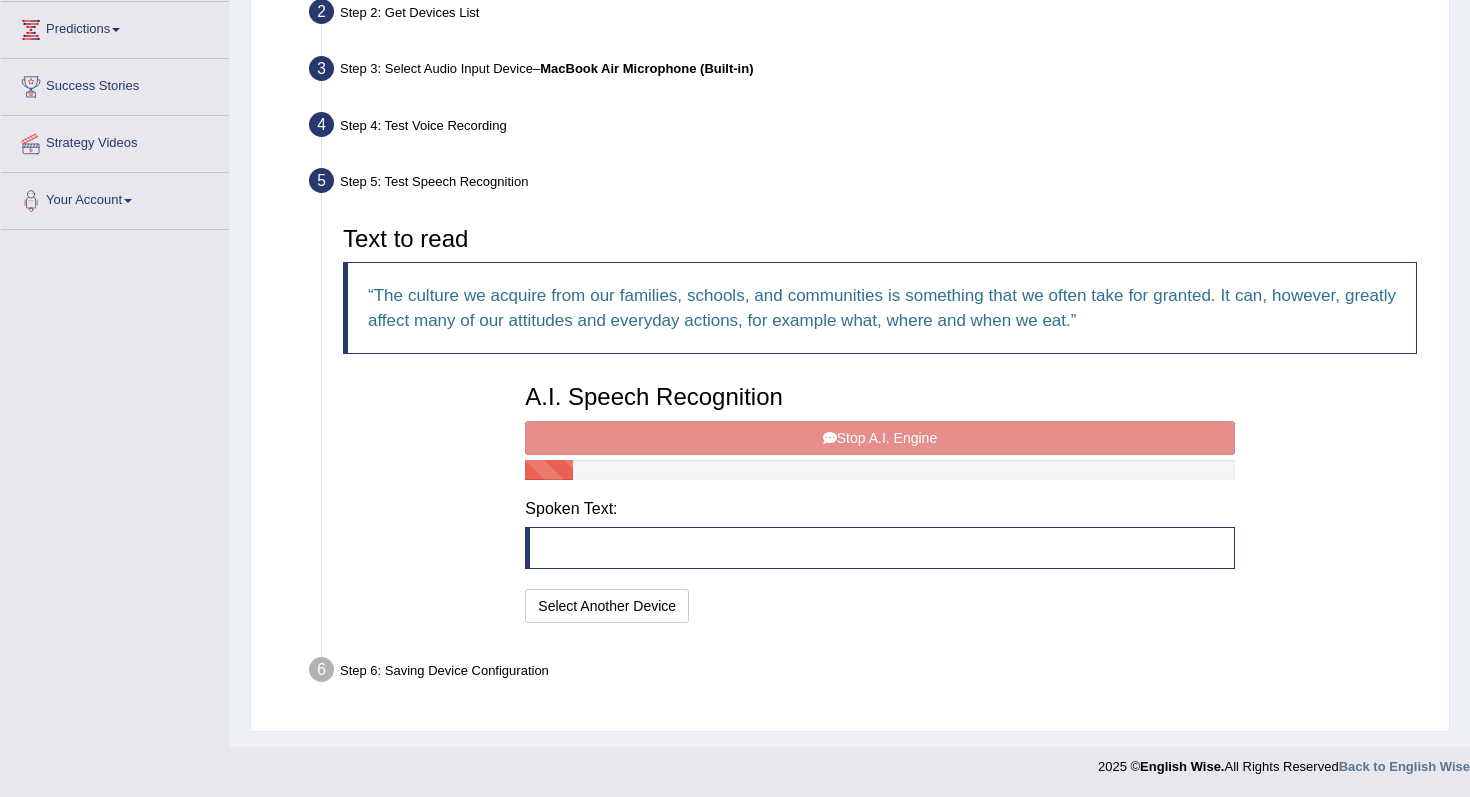 click on "A.I. Speech Recognition    Start A.I. Engine    Stop A.I. Engine     Note:  Please listen to the recording till the end by pressing  , to proceed.     Spoken Text:     I will practice without this feature   Select Another Device   Speech is ok. Go to Last step" at bounding box center (879, 501) 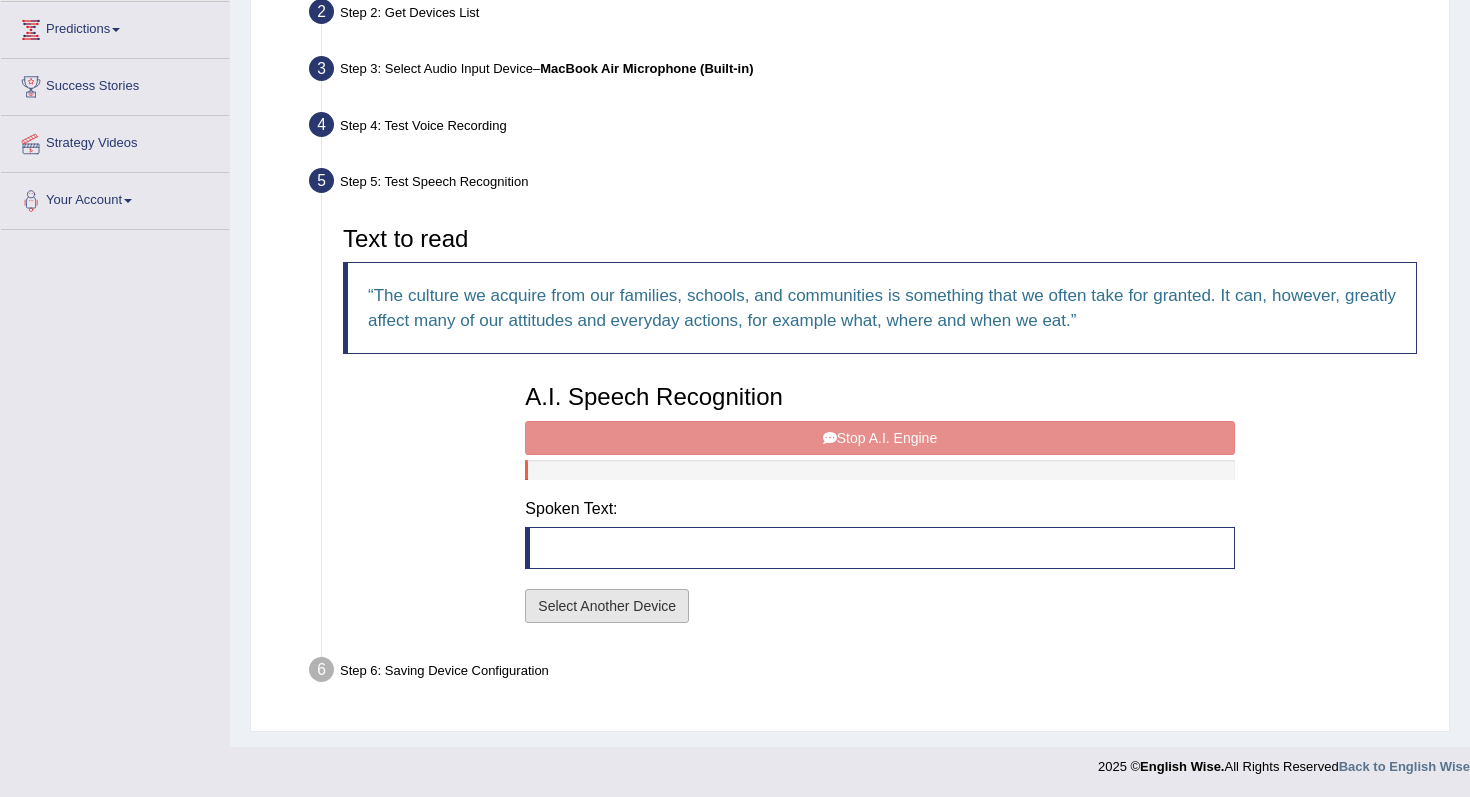 click on "Select Another Device" at bounding box center (607, 606) 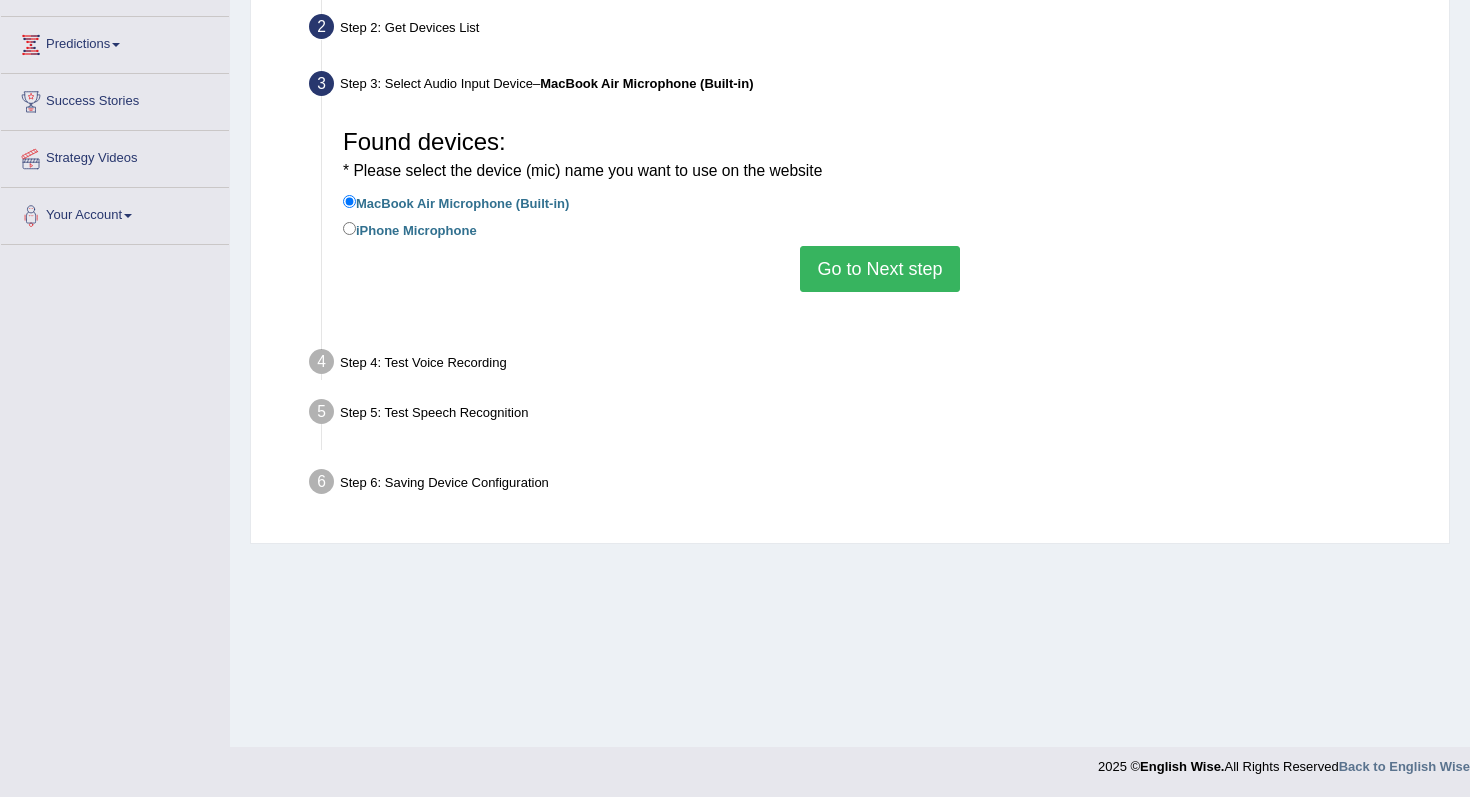 scroll, scrollTop: 253, scrollLeft: 0, axis: vertical 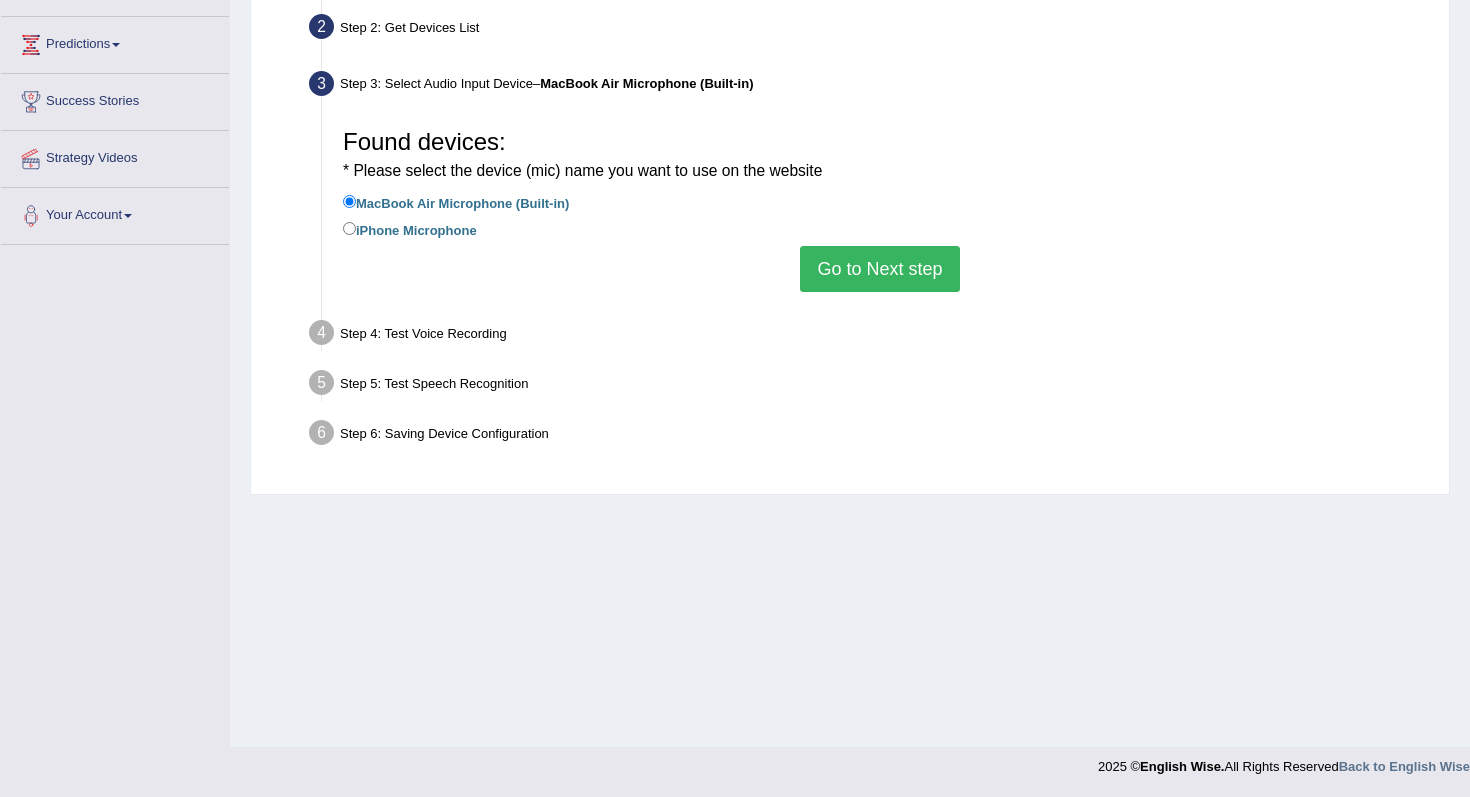 click on "Go to Next step" at bounding box center (879, 269) 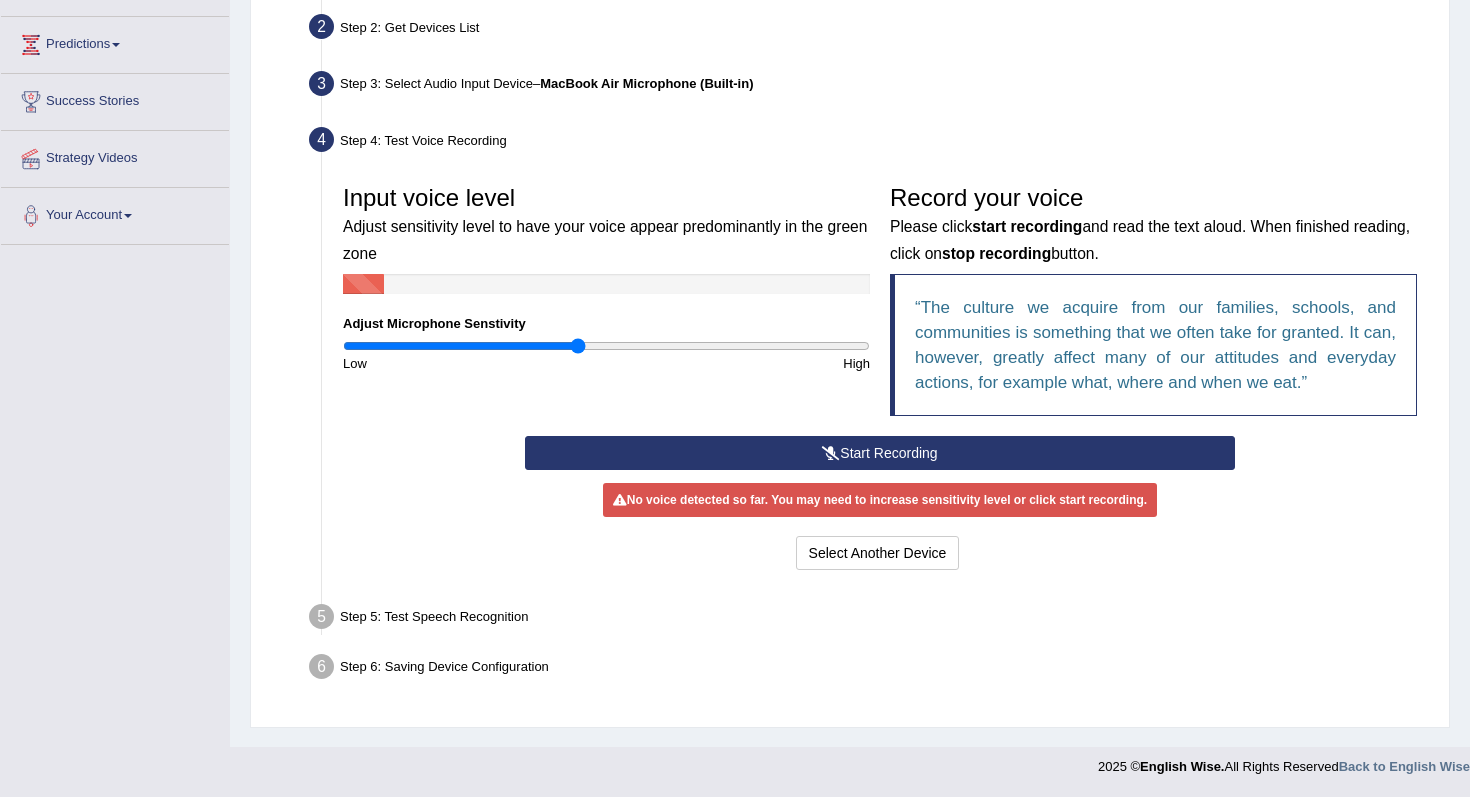 click on "Start Recording" at bounding box center (879, 453) 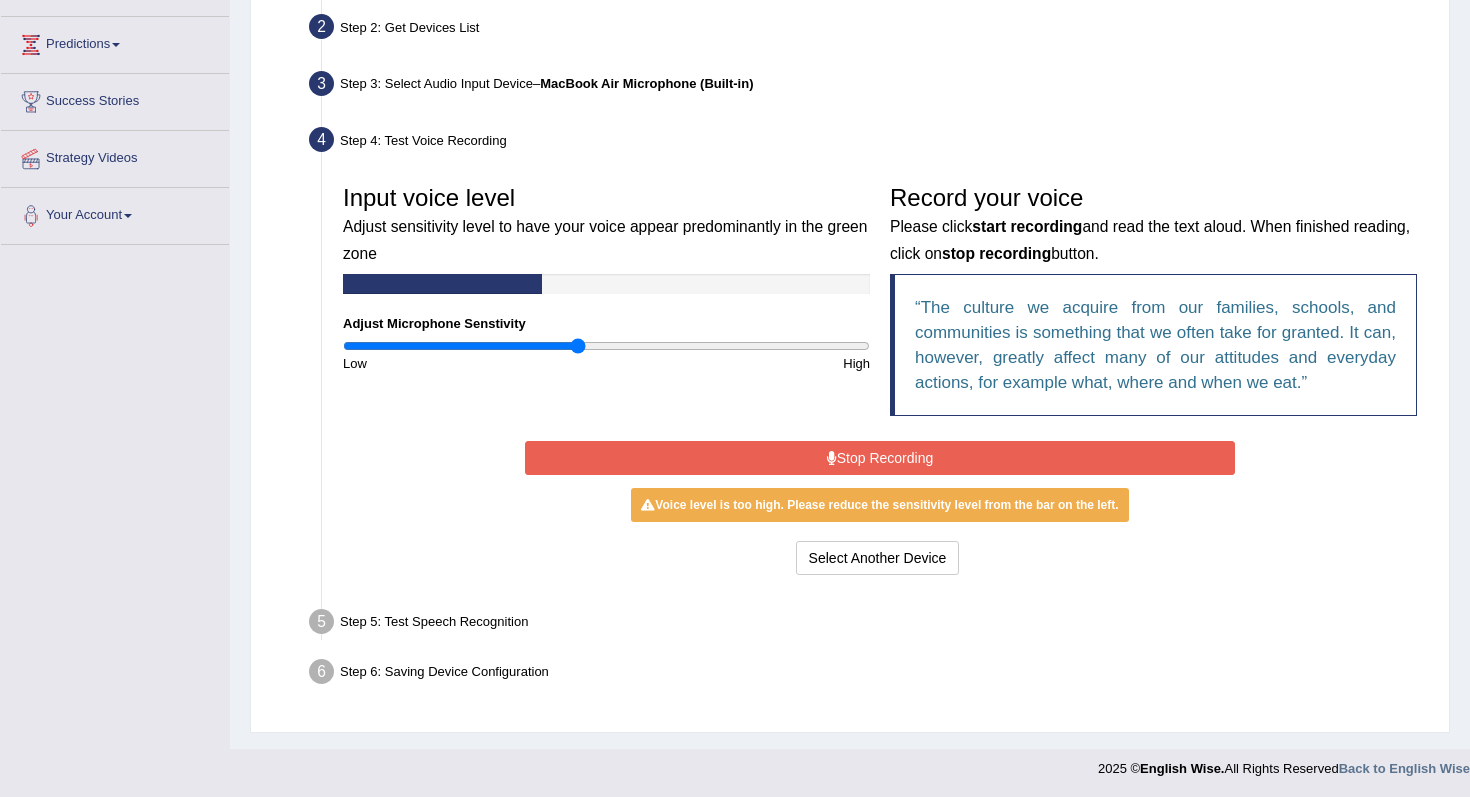 type on "0.74" 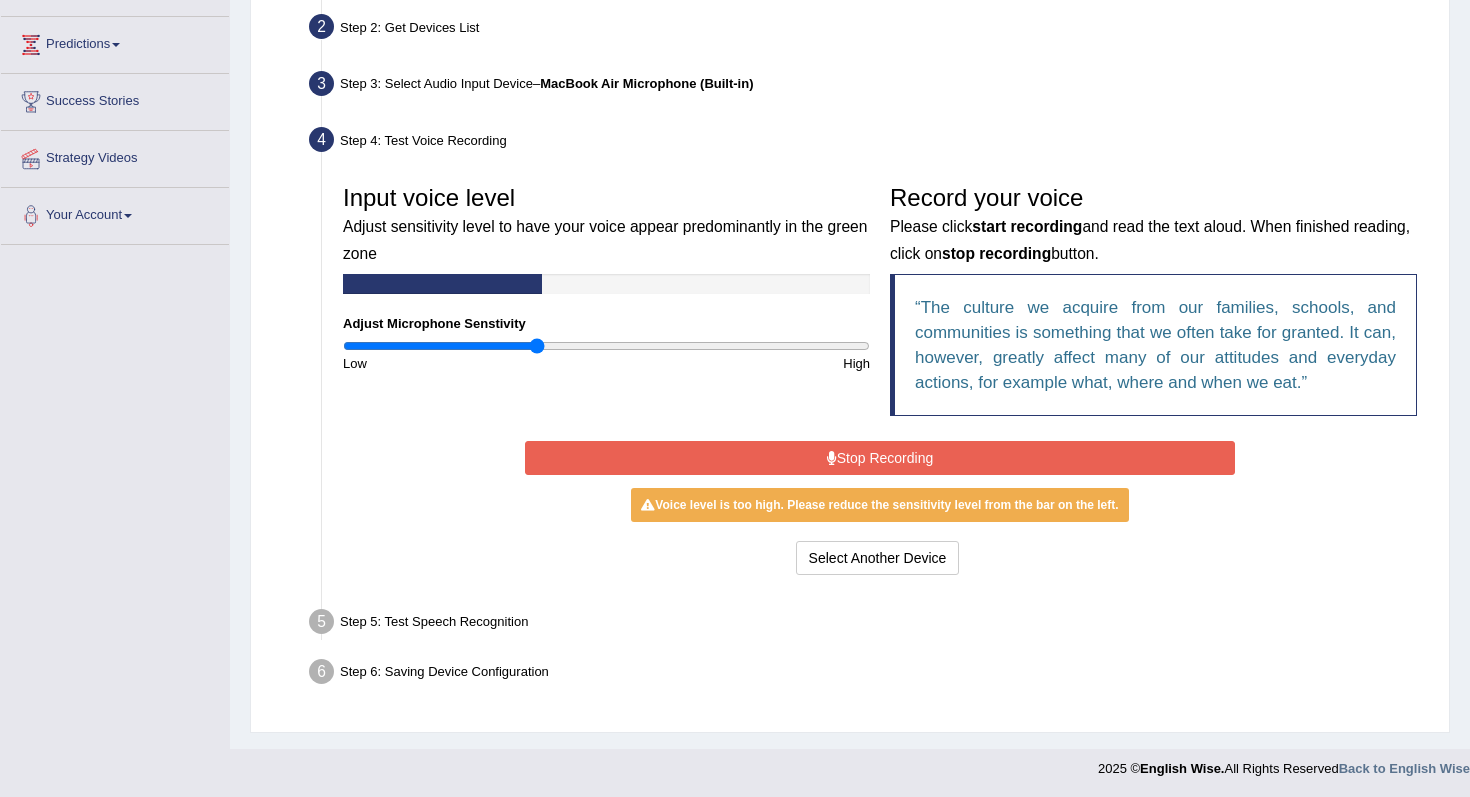 click at bounding box center [606, 346] 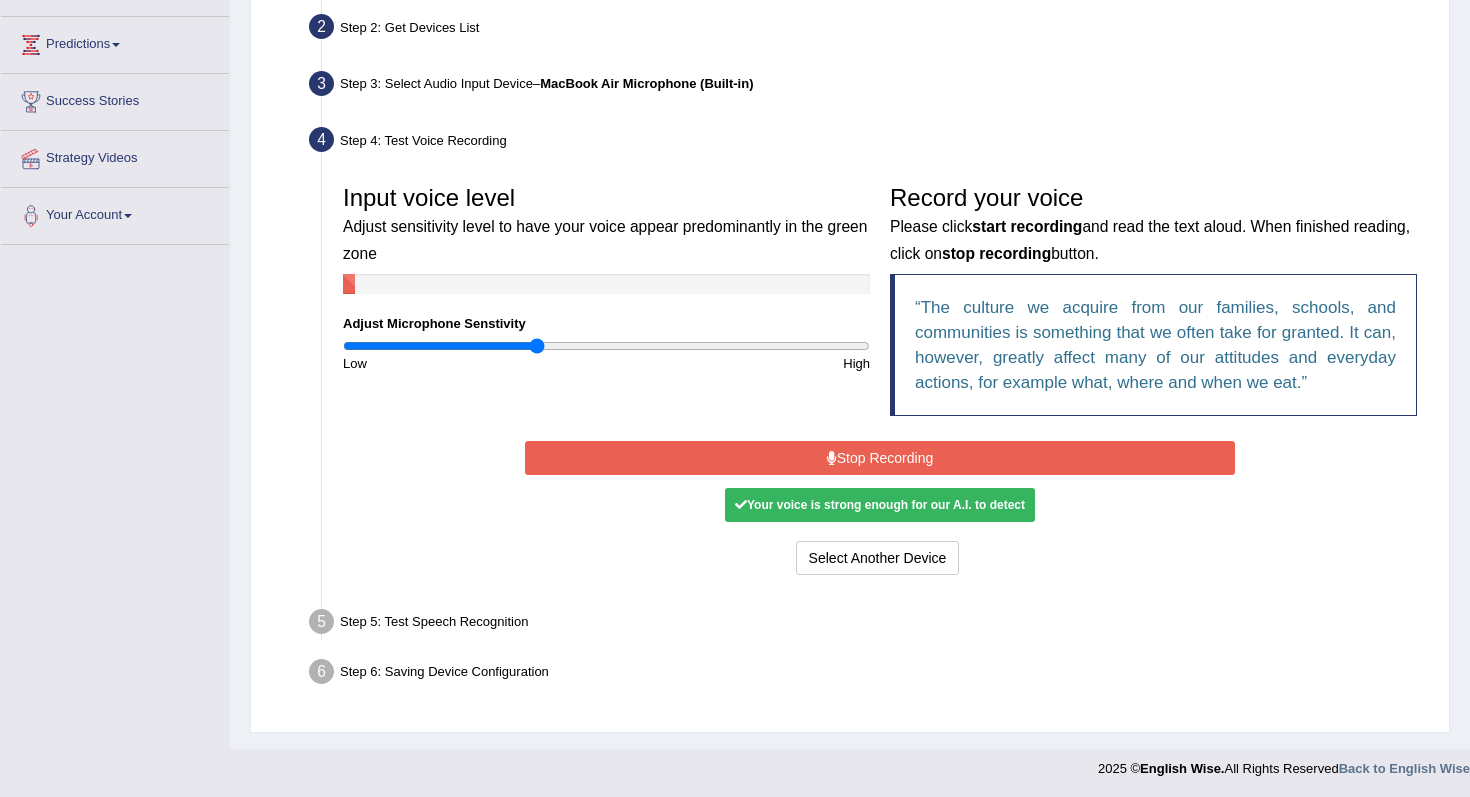 click on "Stop Recording" at bounding box center (879, 458) 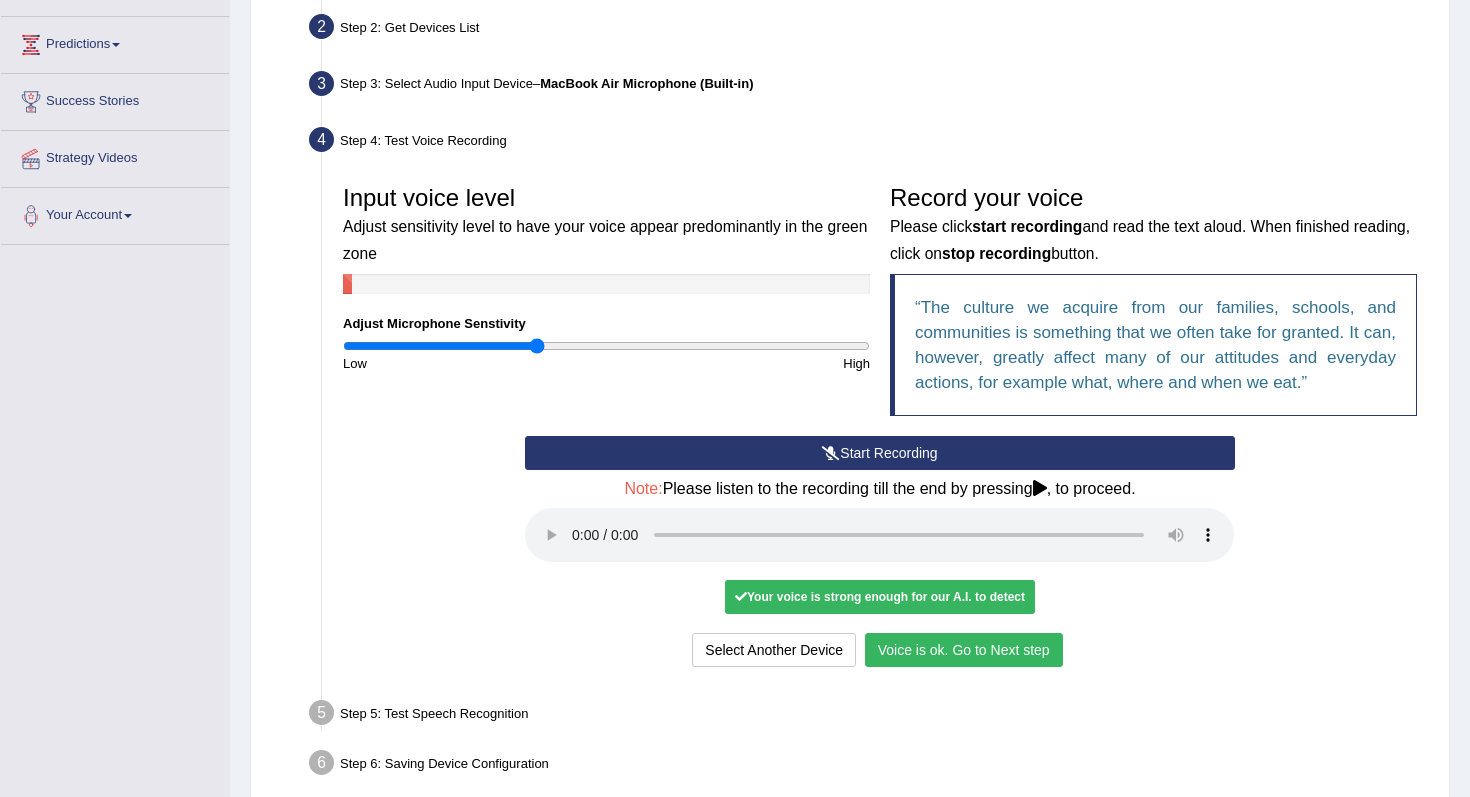 click on "Voice is ok. Go to Next step" at bounding box center [964, 650] 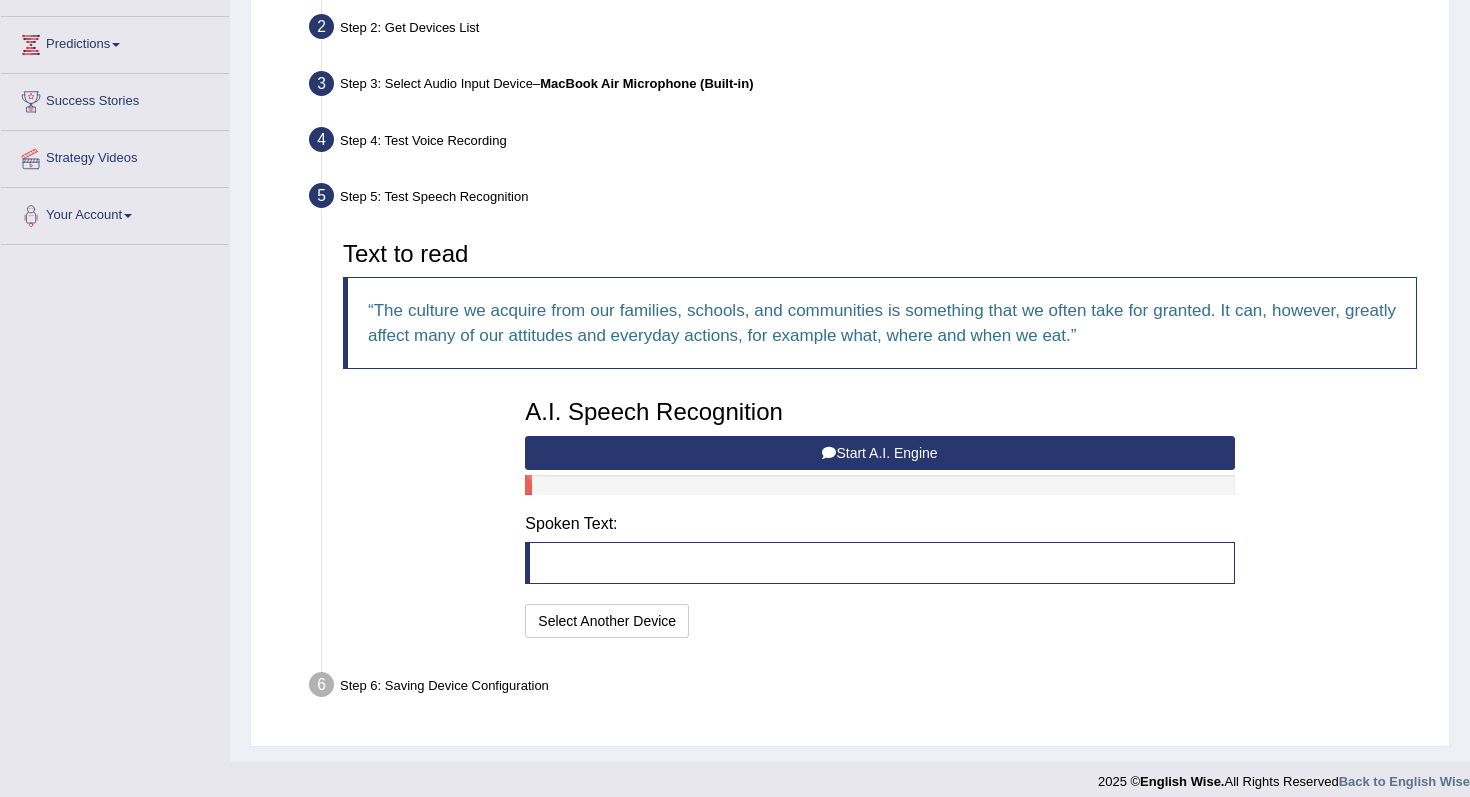 click on "Start A.I. Engine" at bounding box center [879, 453] 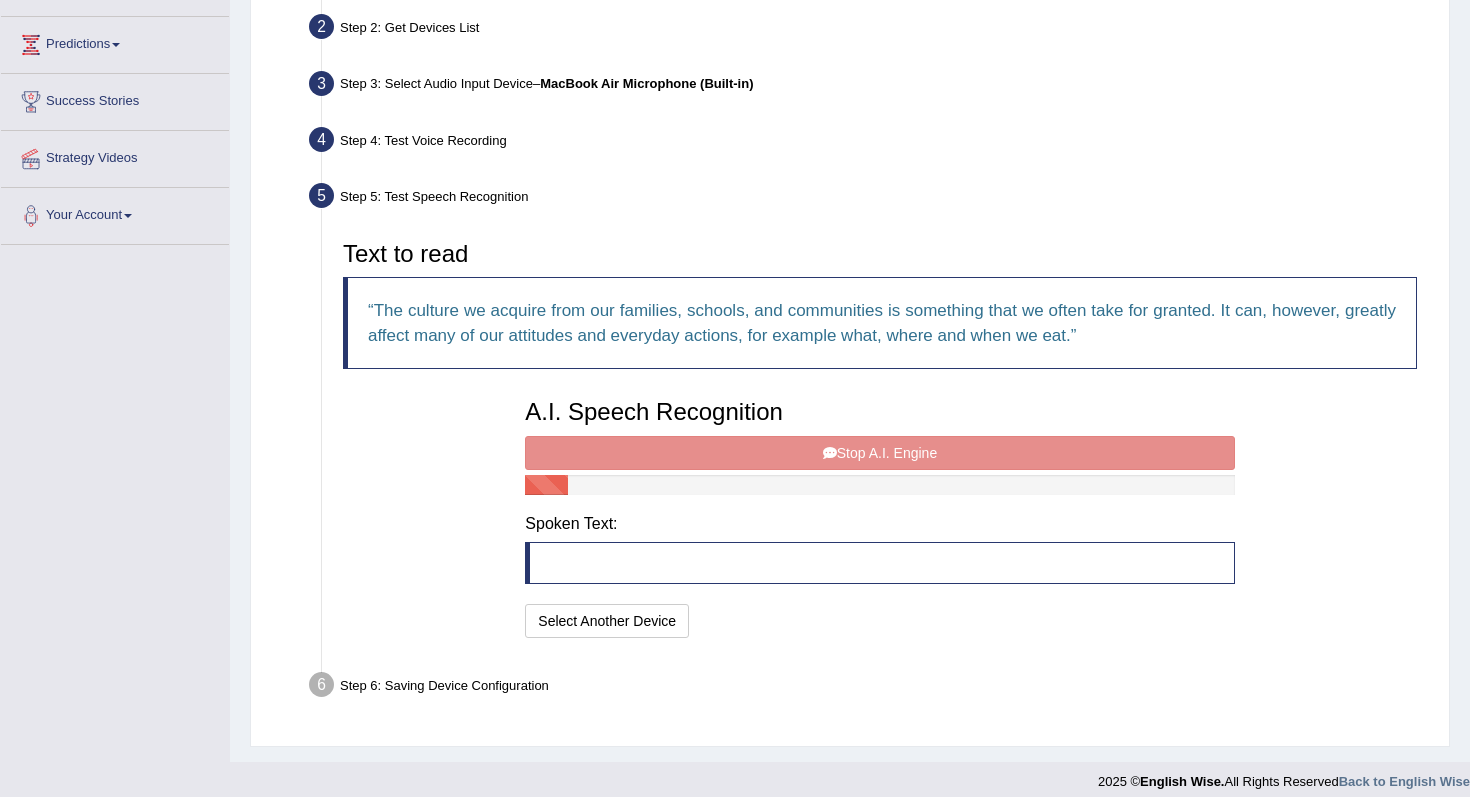 click on "A.I. Speech Recognition    Start A.I. Engine    Stop A.I. Engine     Note:  Please listen to the recording till the end by pressing  , to proceed.     Spoken Text:     I will practice without this feature   Select Another Device   Speech is ok. Go to Last step" at bounding box center (879, 516) 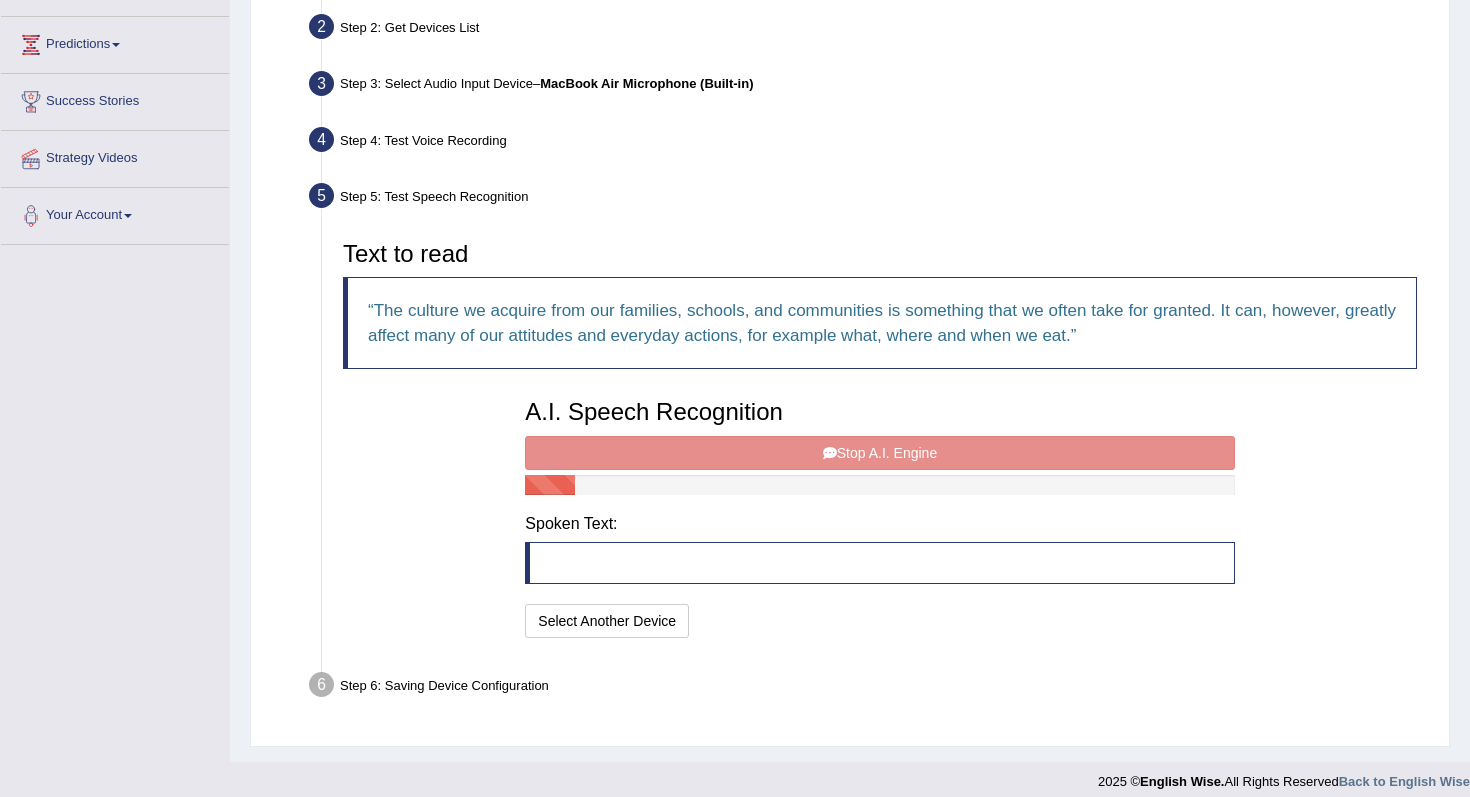 click on "A.I. Speech Recognition    Start A.I. Engine    Stop A.I. Engine     Note:  Please listen to the recording till the end by pressing  , to proceed.     Spoken Text:     I will practice without this feature   Select Another Device   Speech is ok. Go to Last step" at bounding box center [879, 516] 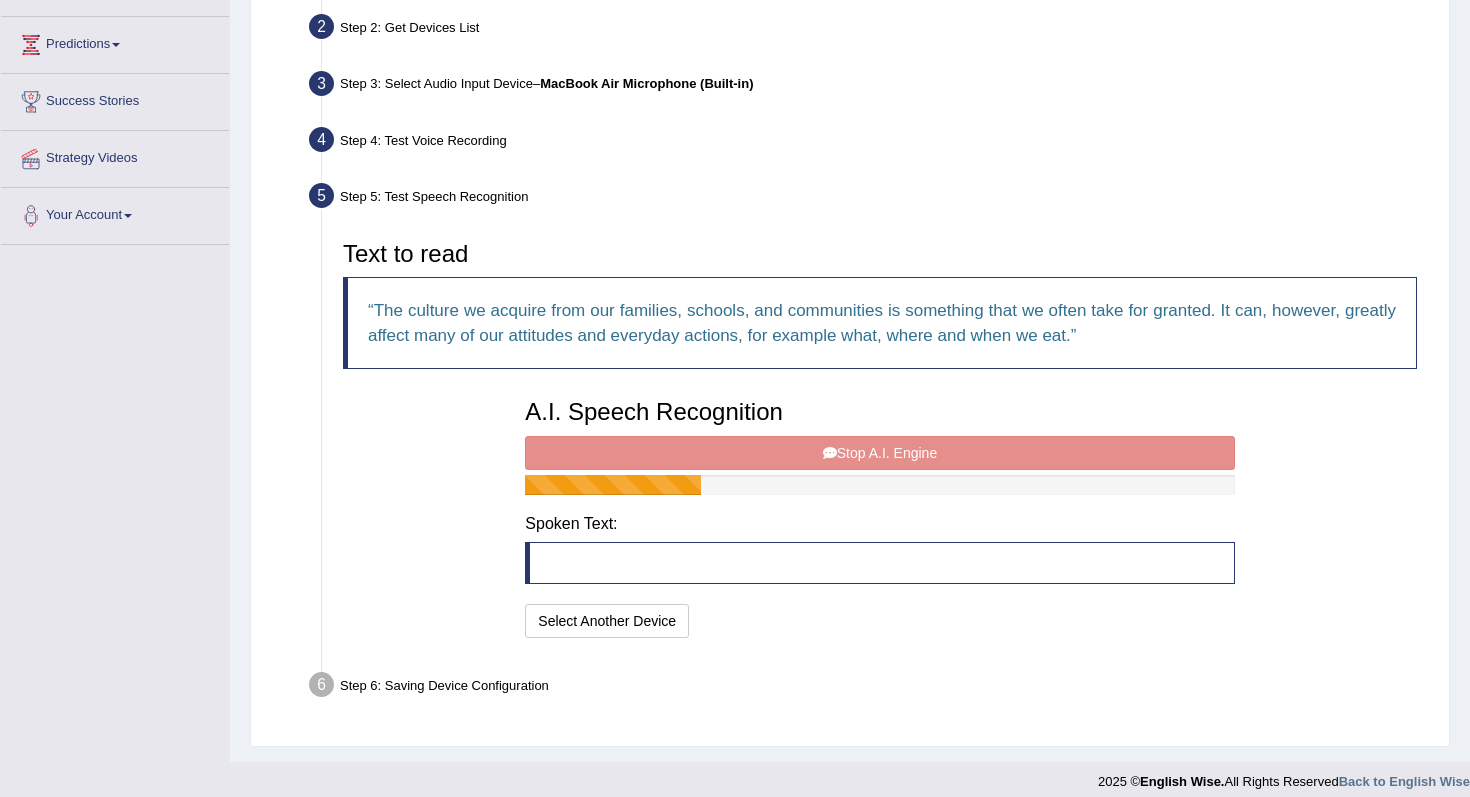 click on "A.I. Speech Recognition    Start A.I. Engine    Stop A.I. Engine     Note:  Please listen to the recording till the end by pressing  , to proceed.     Spoken Text:     I will practice without this feature   Select Another Device   Speech is ok. Go to Last step" at bounding box center (879, 516) 